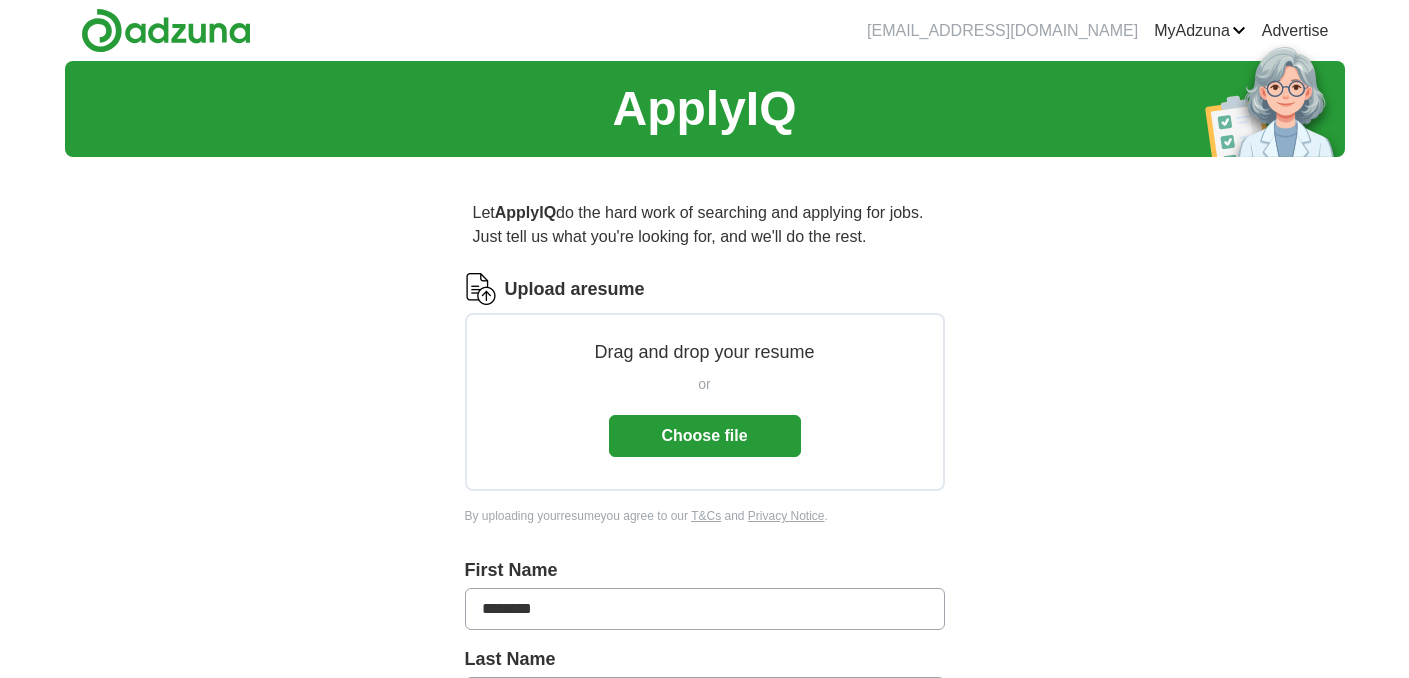 scroll, scrollTop: 0, scrollLeft: 0, axis: both 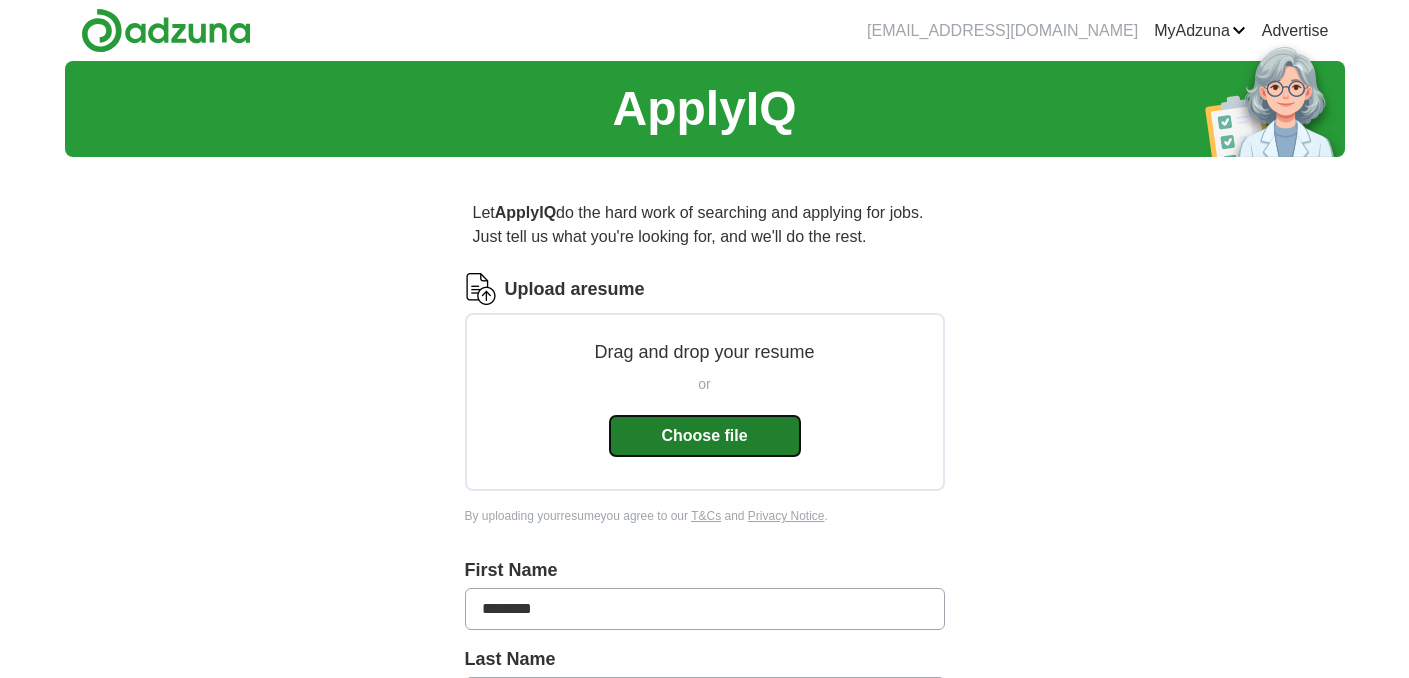 click on "Choose file" at bounding box center [705, 436] 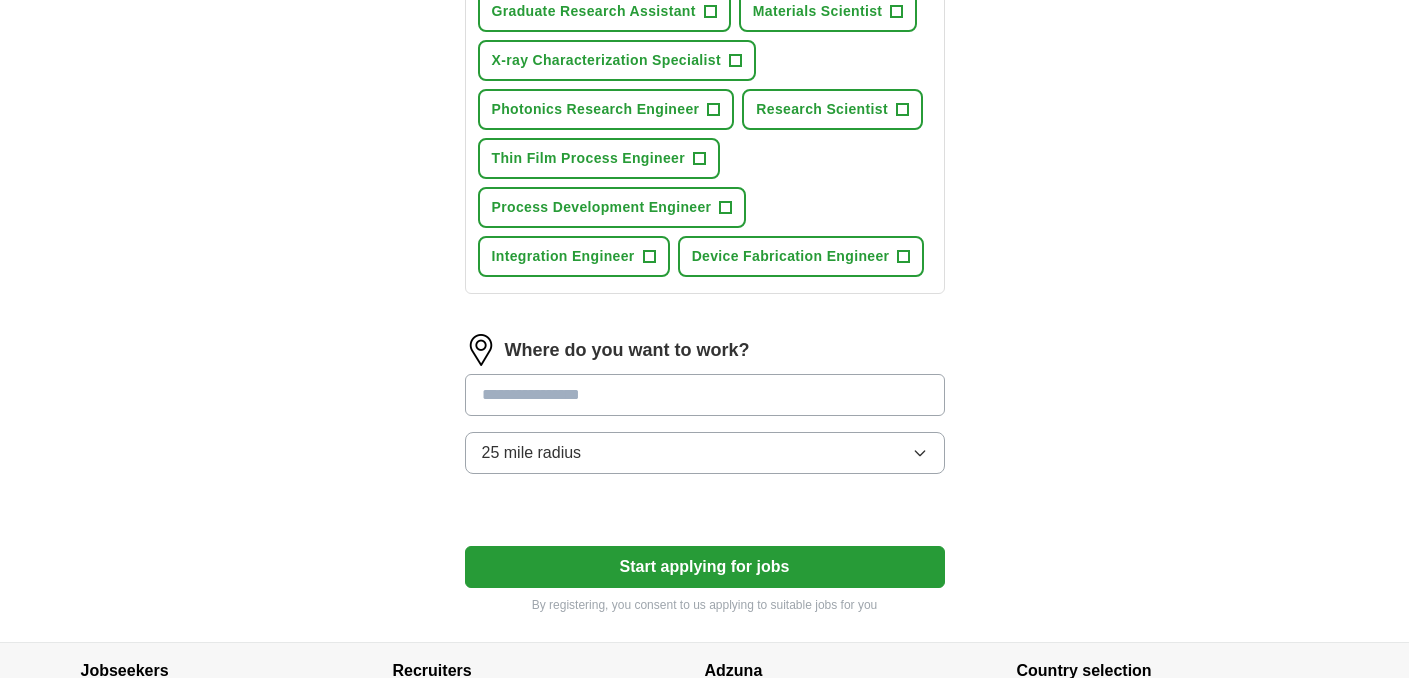 scroll, scrollTop: 964, scrollLeft: 0, axis: vertical 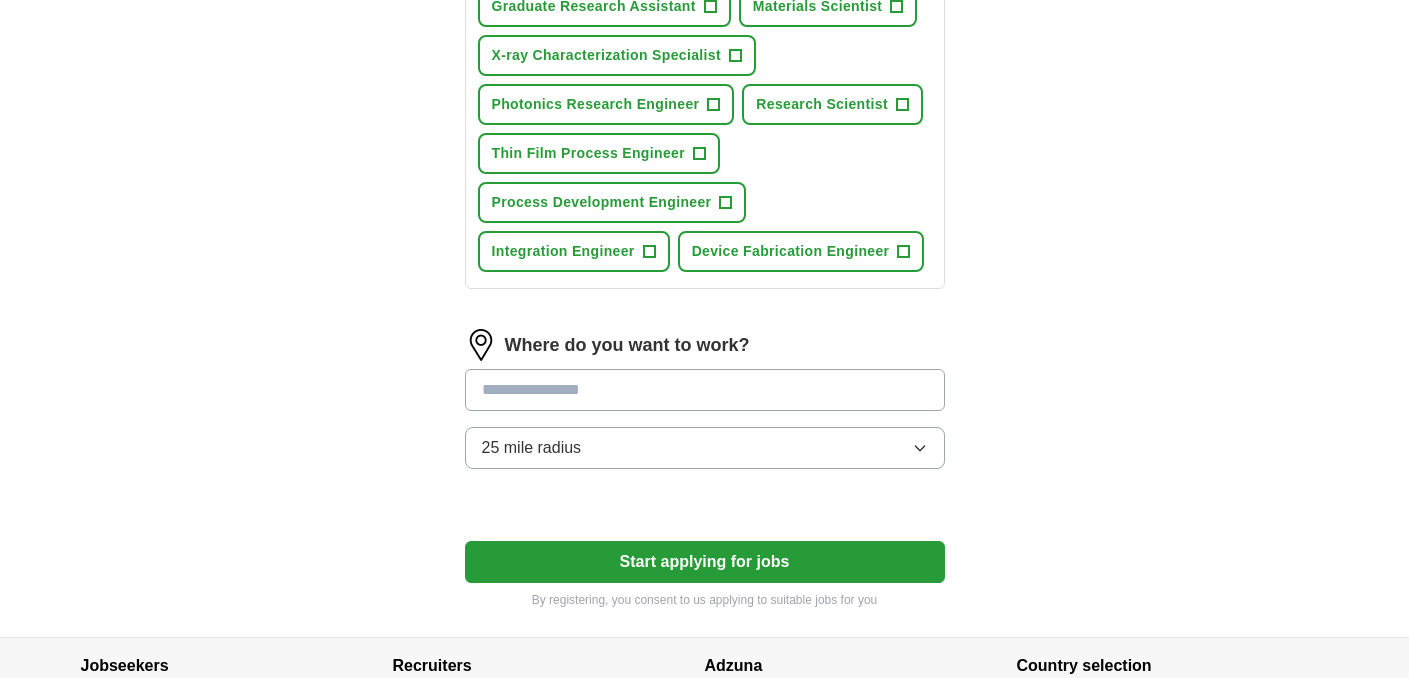 click at bounding box center (705, 390) 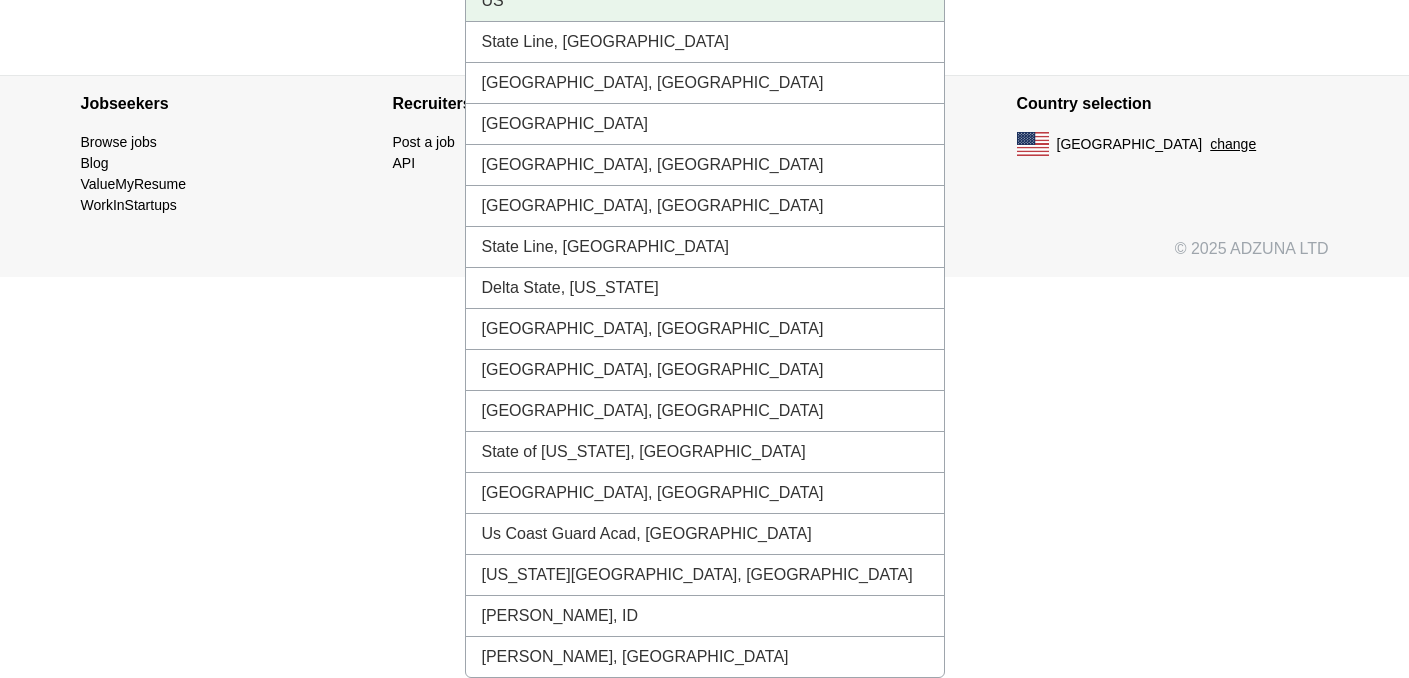 scroll, scrollTop: 930, scrollLeft: 0, axis: vertical 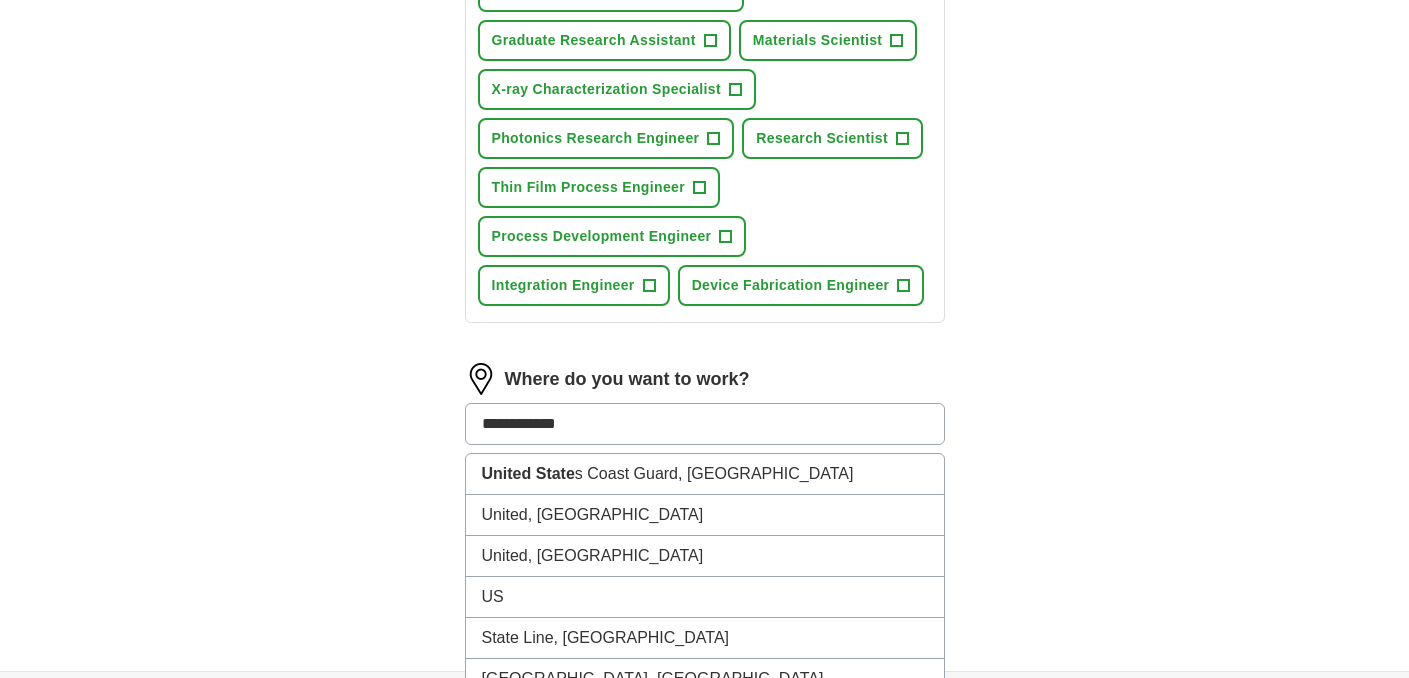 click on "**********" at bounding box center [705, -43] 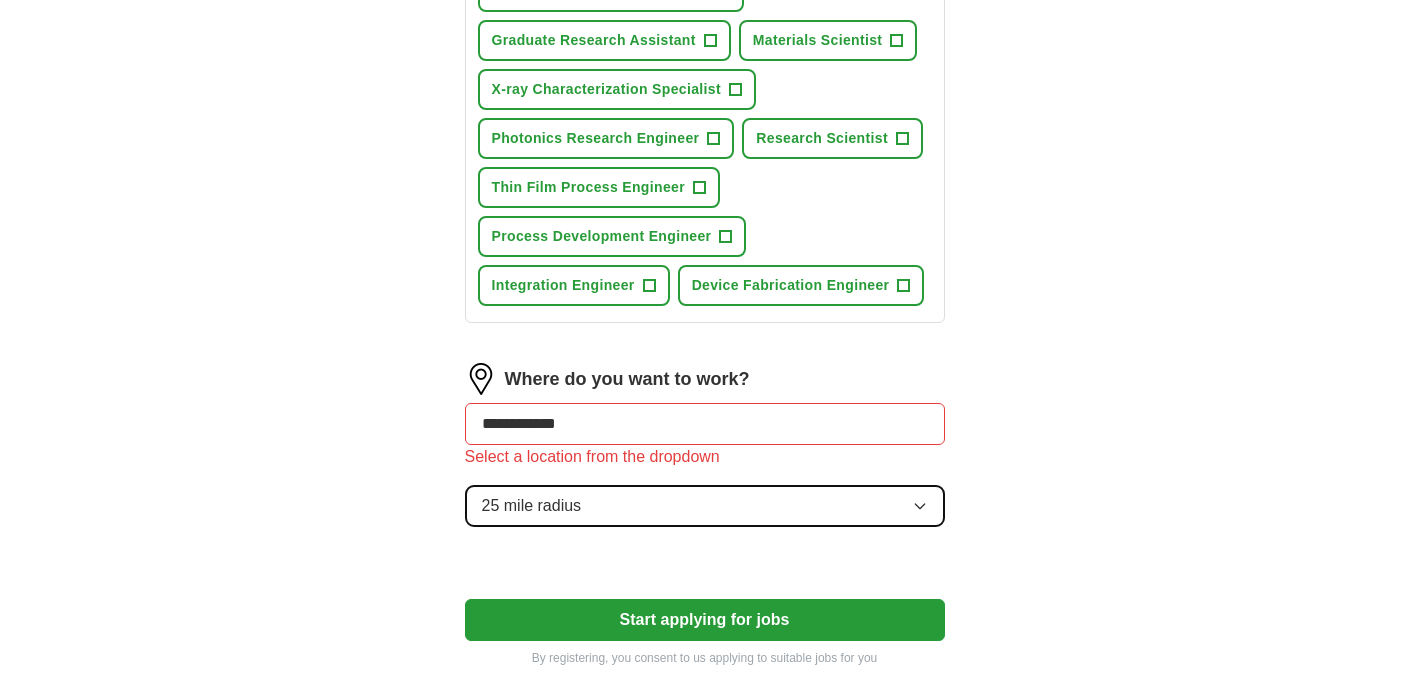 click on "25 mile radius" at bounding box center (532, 506) 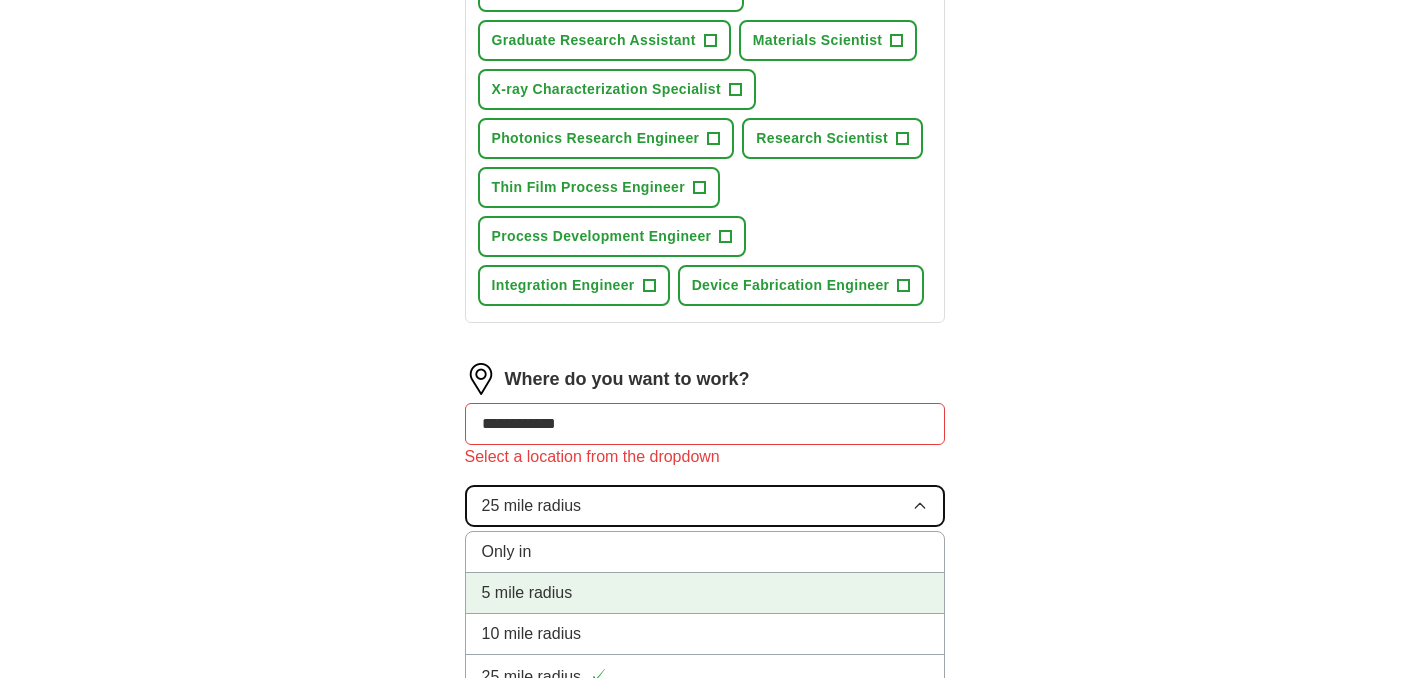 scroll, scrollTop: 1149, scrollLeft: 0, axis: vertical 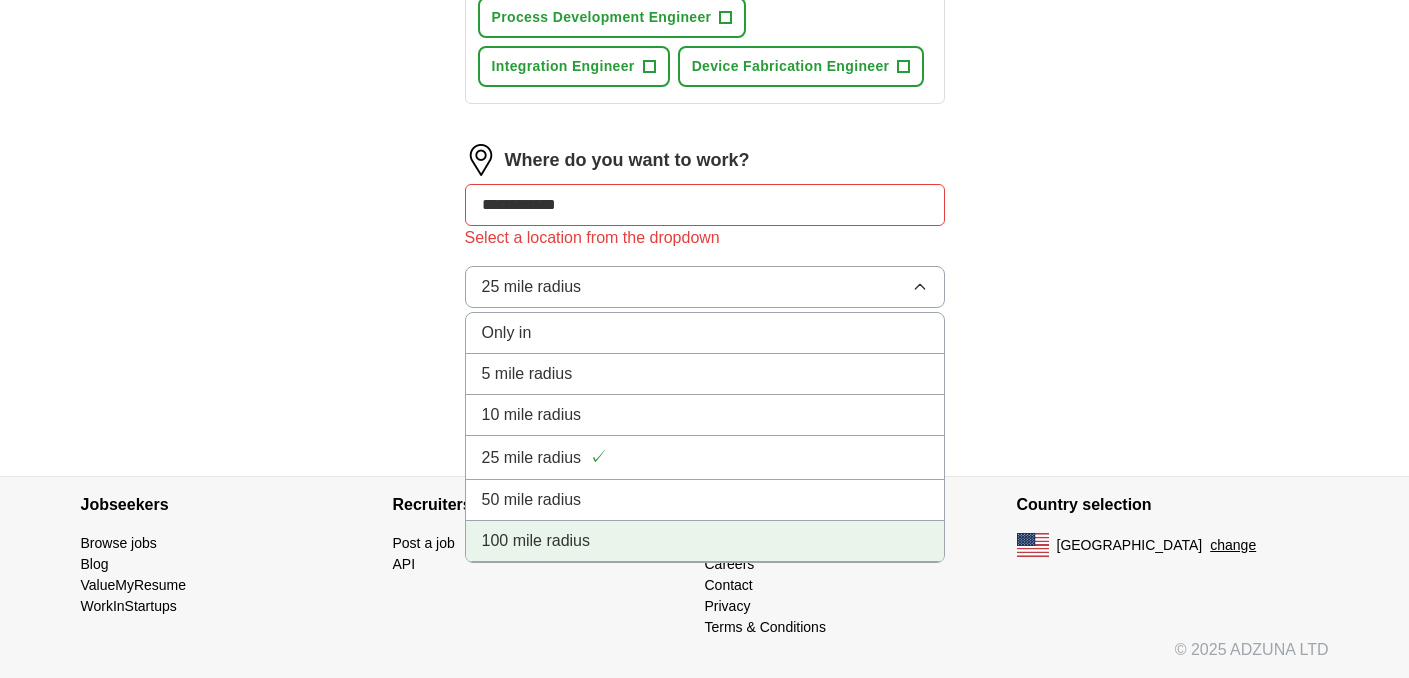 click on "100 mile radius" at bounding box center (705, 541) 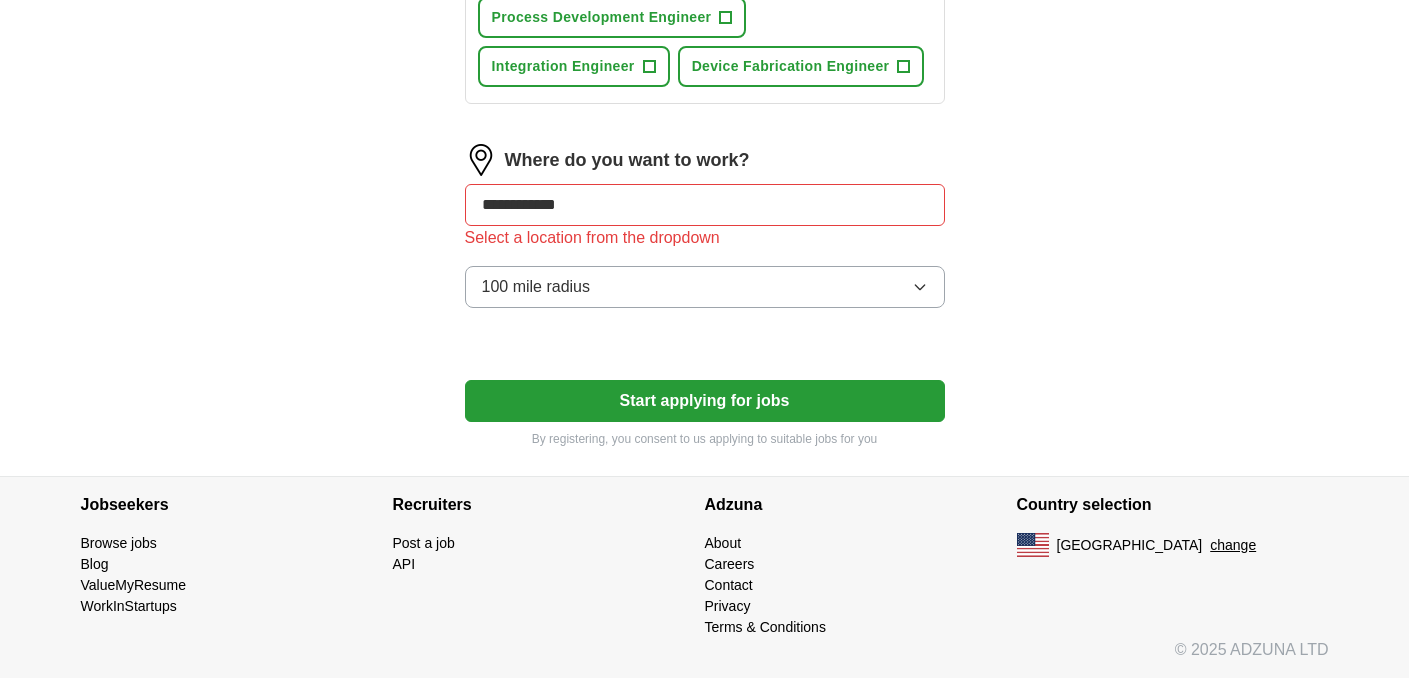 click on "**********" at bounding box center (705, 205) 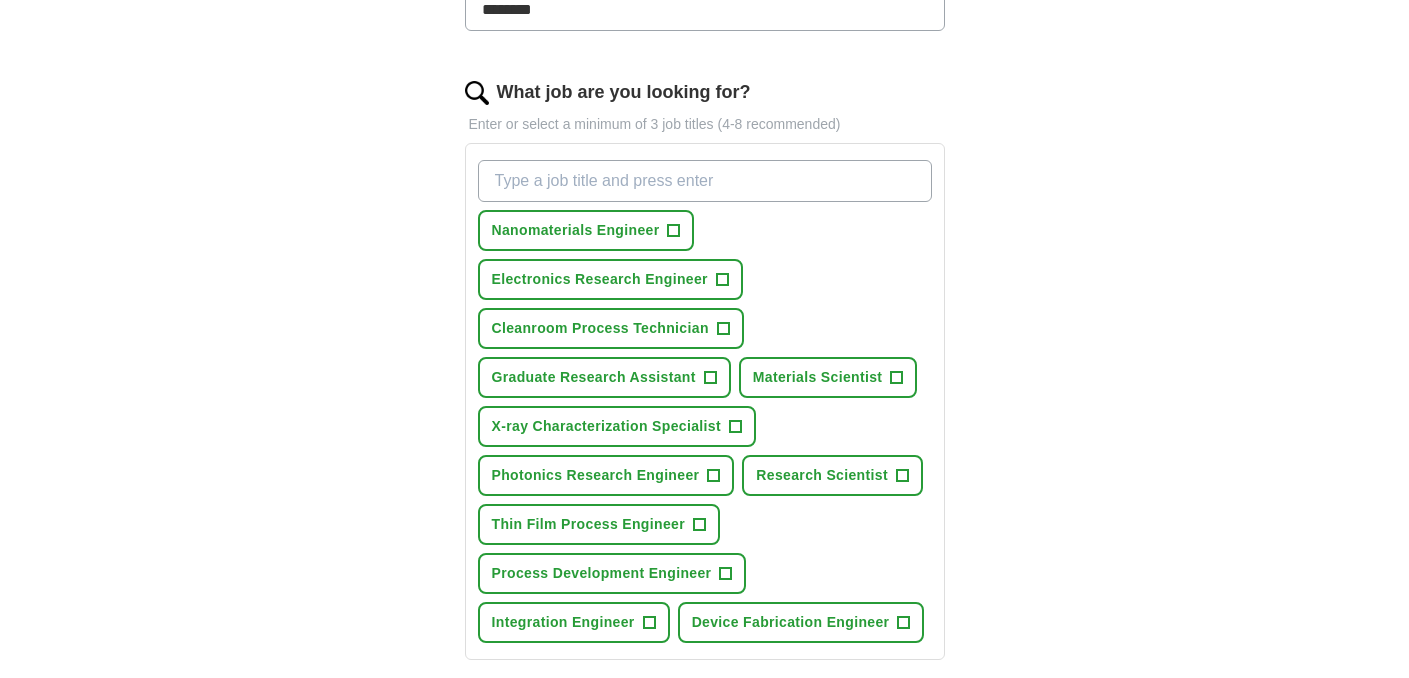 scroll, scrollTop: 182, scrollLeft: 0, axis: vertical 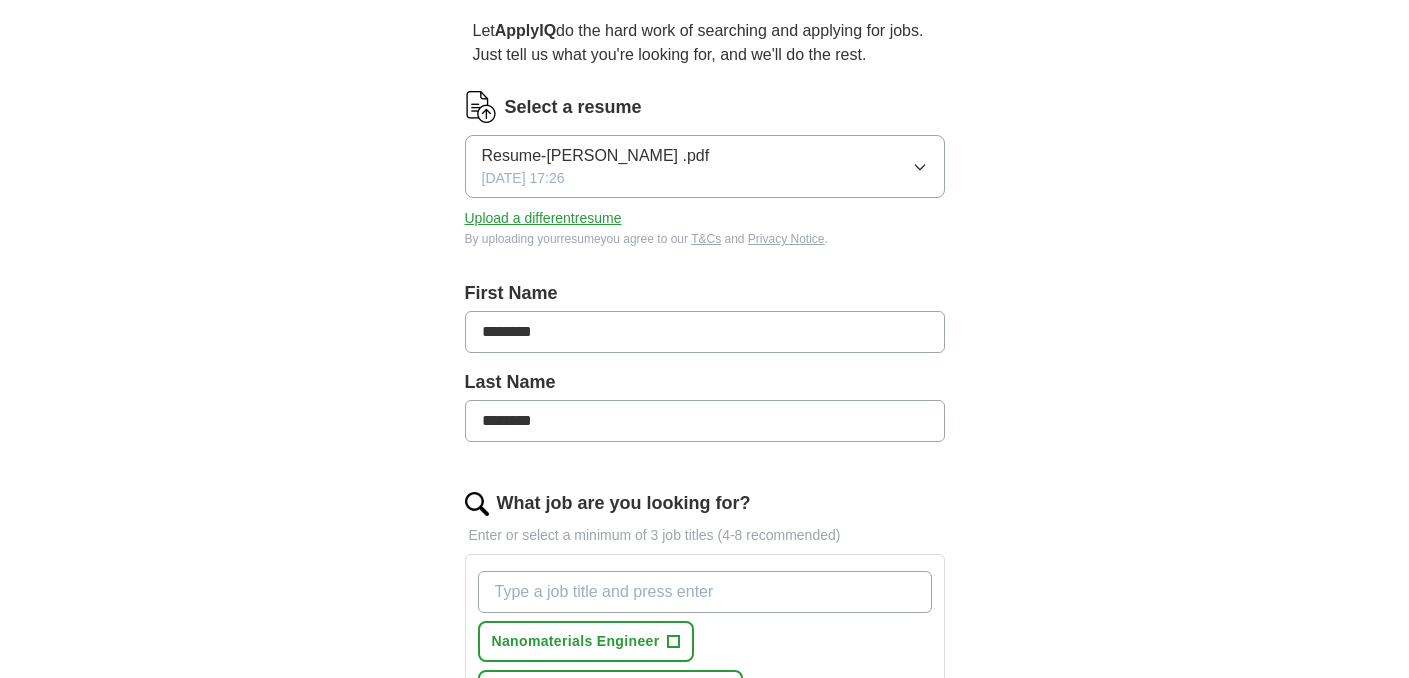 click on "What job are you looking for?" at bounding box center (705, 592) 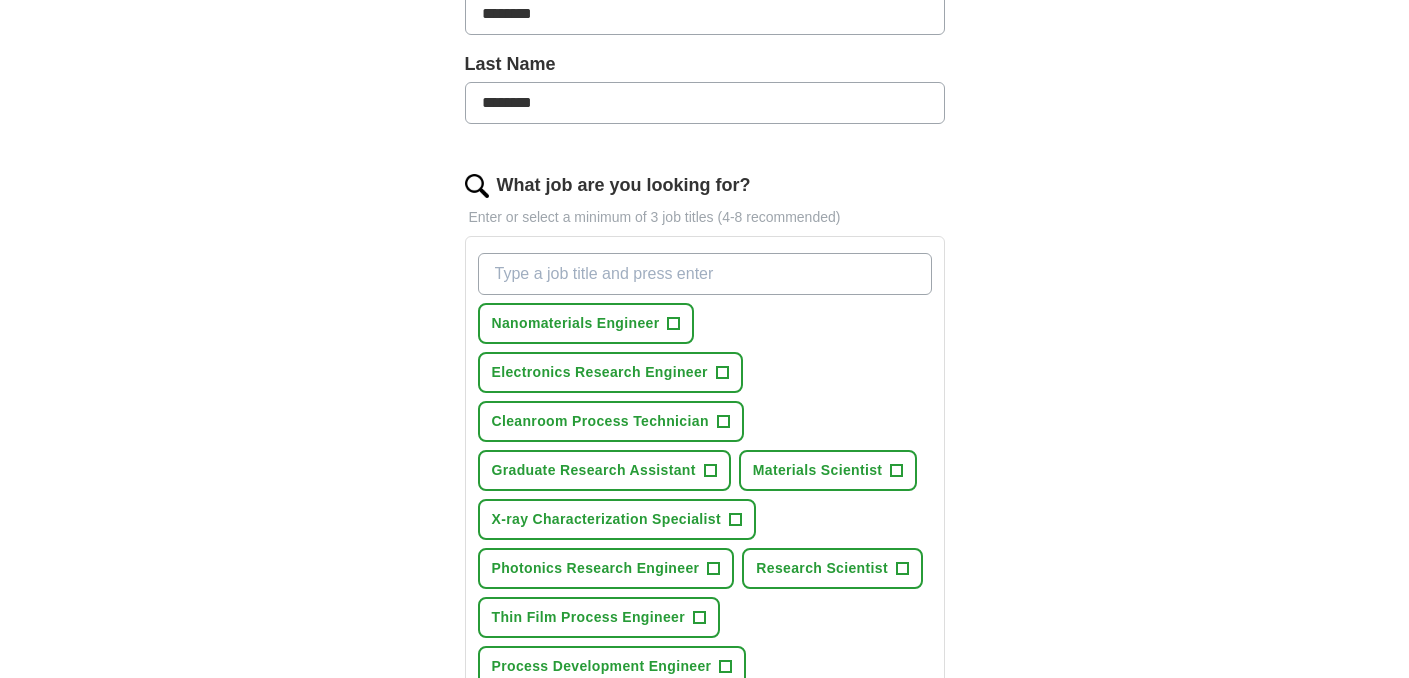 scroll, scrollTop: 500, scrollLeft: 0, axis: vertical 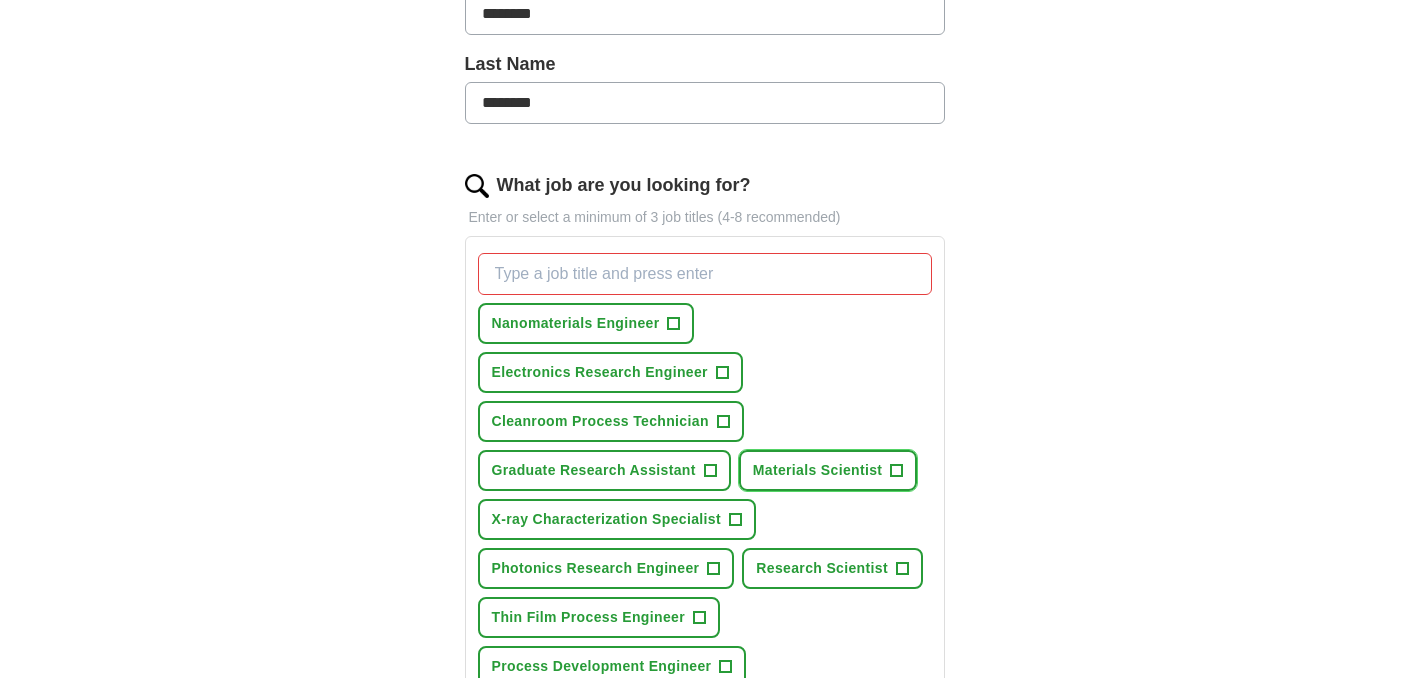 click on "+" at bounding box center [897, 471] 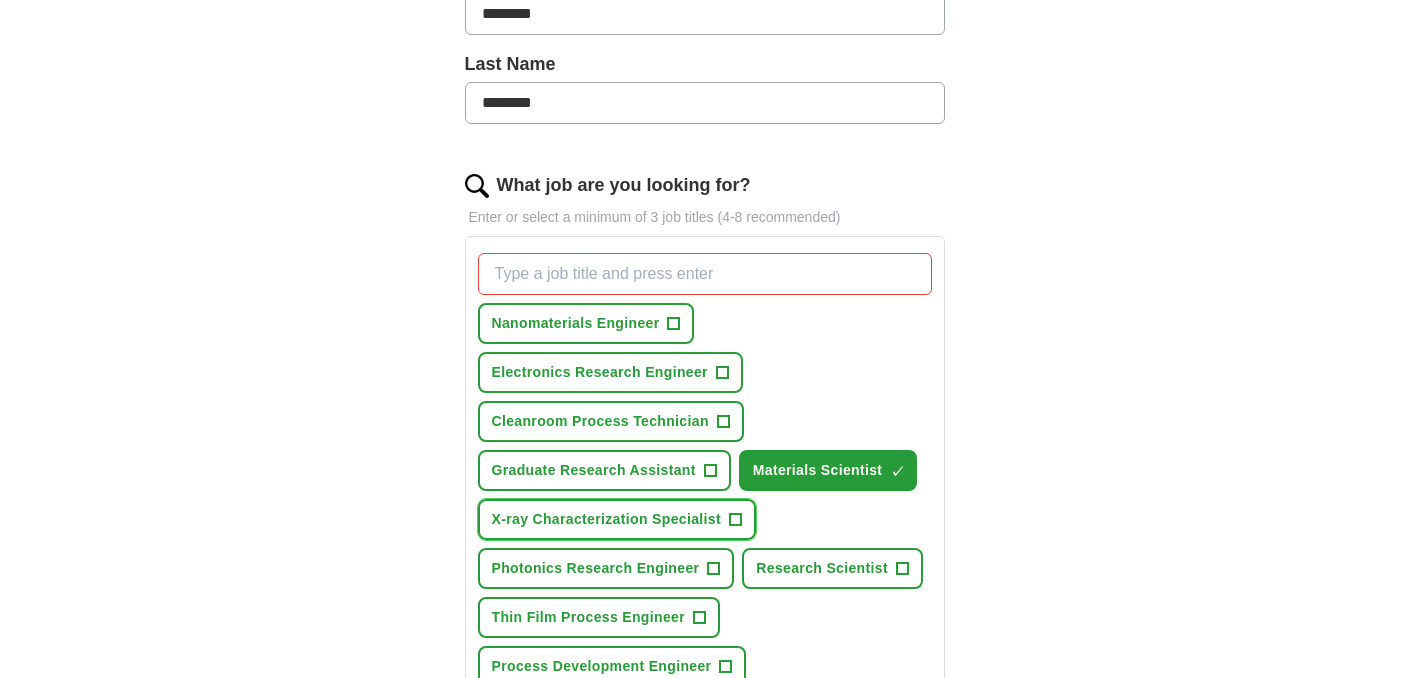 click on "+" at bounding box center [735, 520] 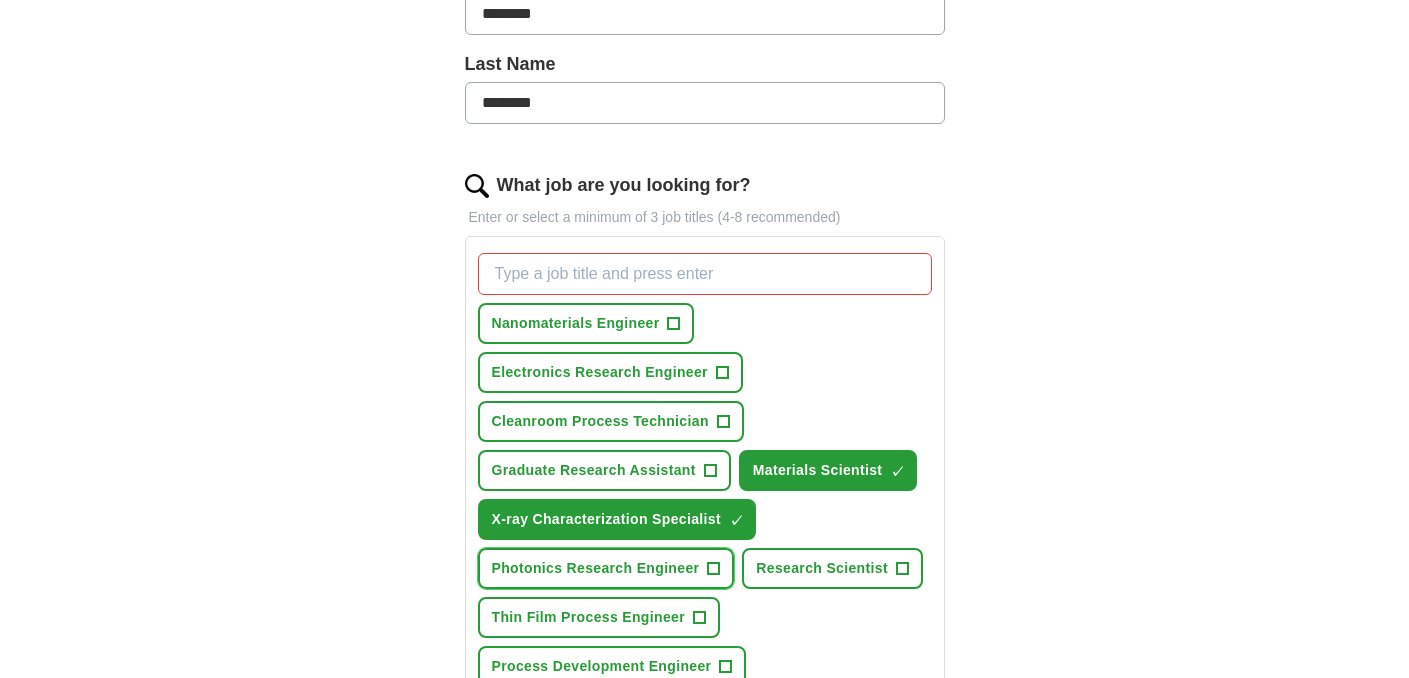 click on "+" at bounding box center [714, 569] 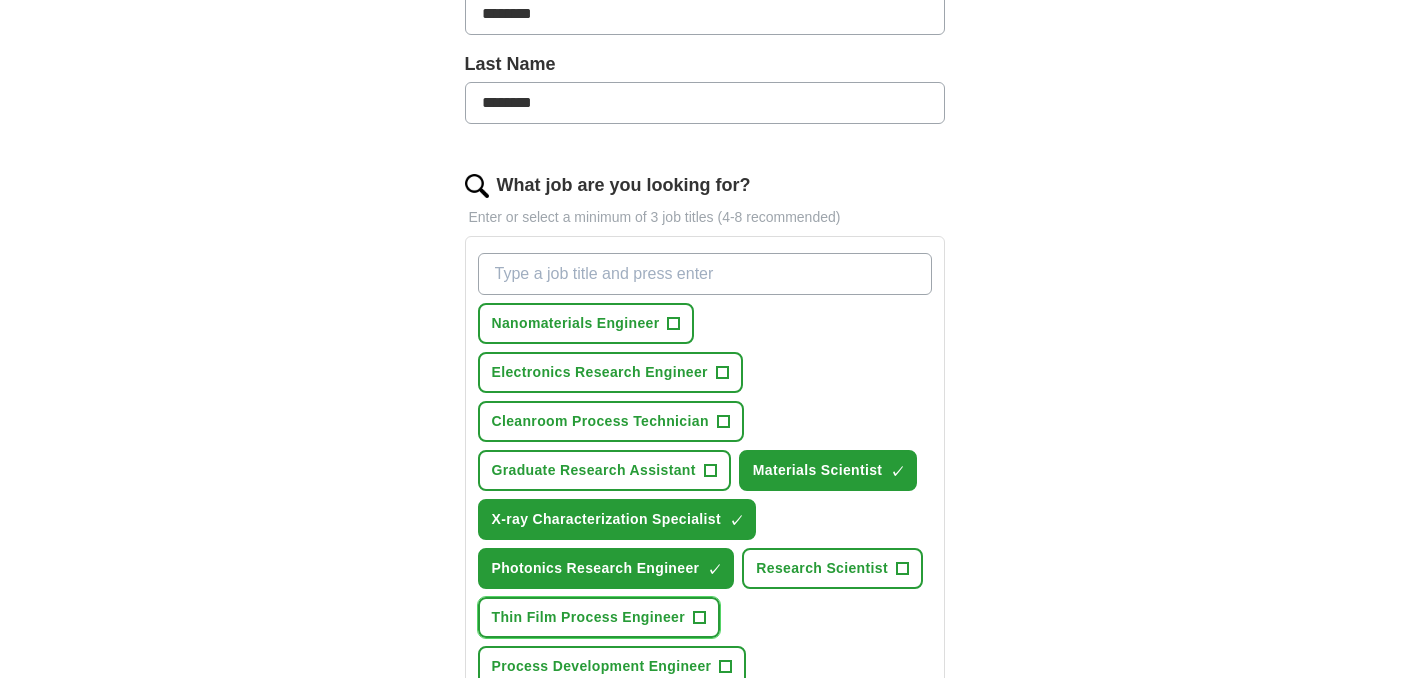 click on "Thin Film Process Engineer +" at bounding box center (599, 617) 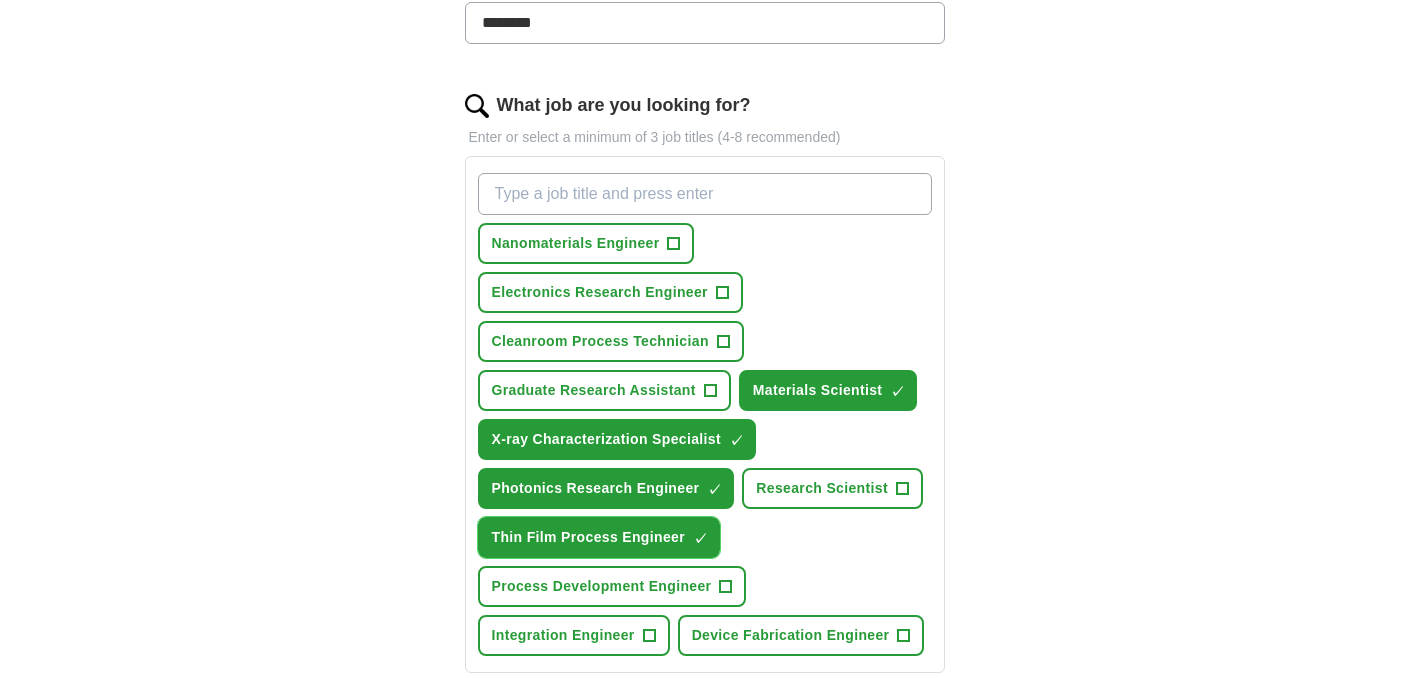 scroll, scrollTop: 620, scrollLeft: 0, axis: vertical 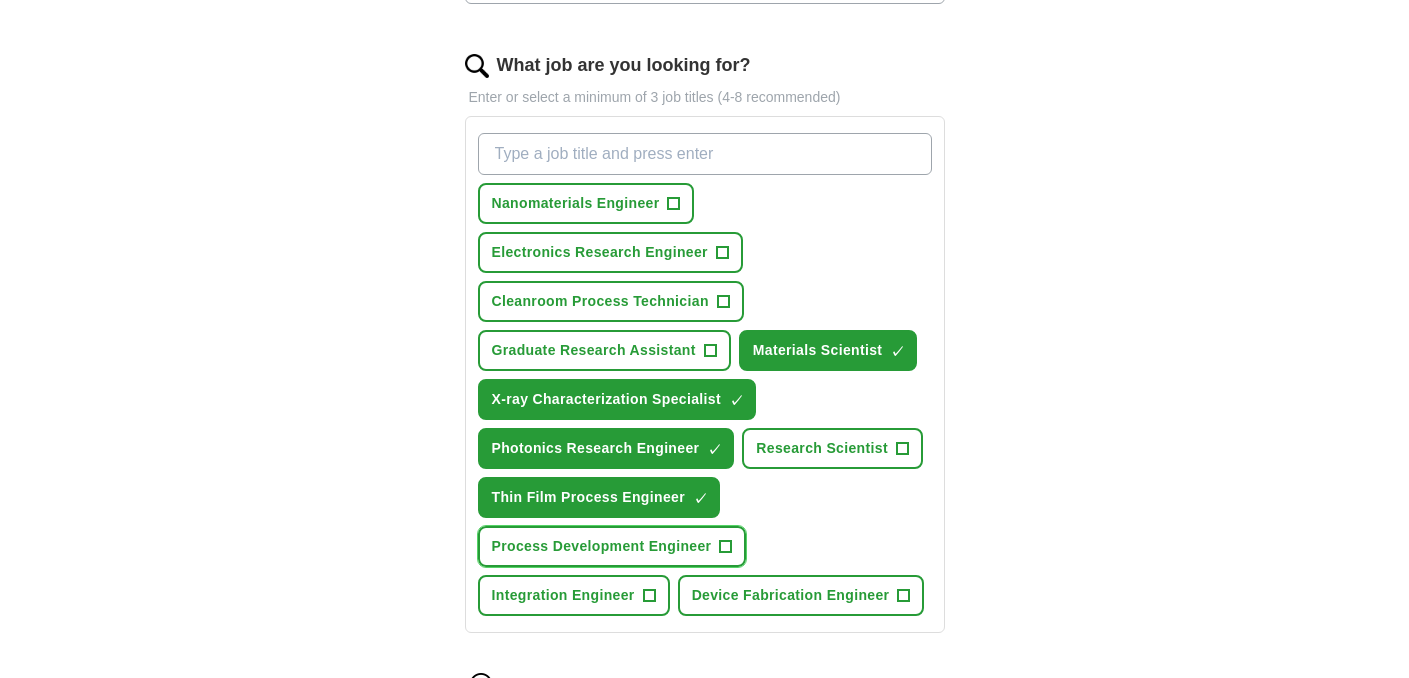 click on "+" at bounding box center (726, 547) 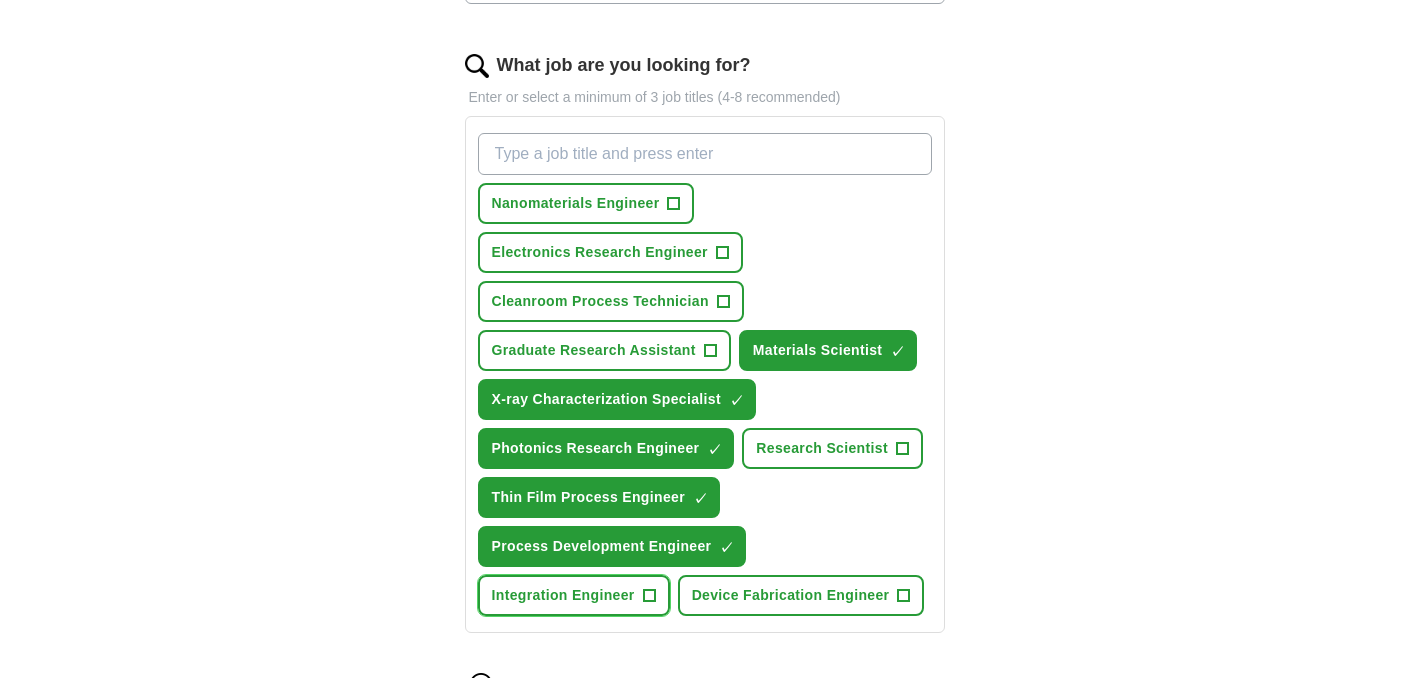 click on "Integration Engineer +" at bounding box center (574, 595) 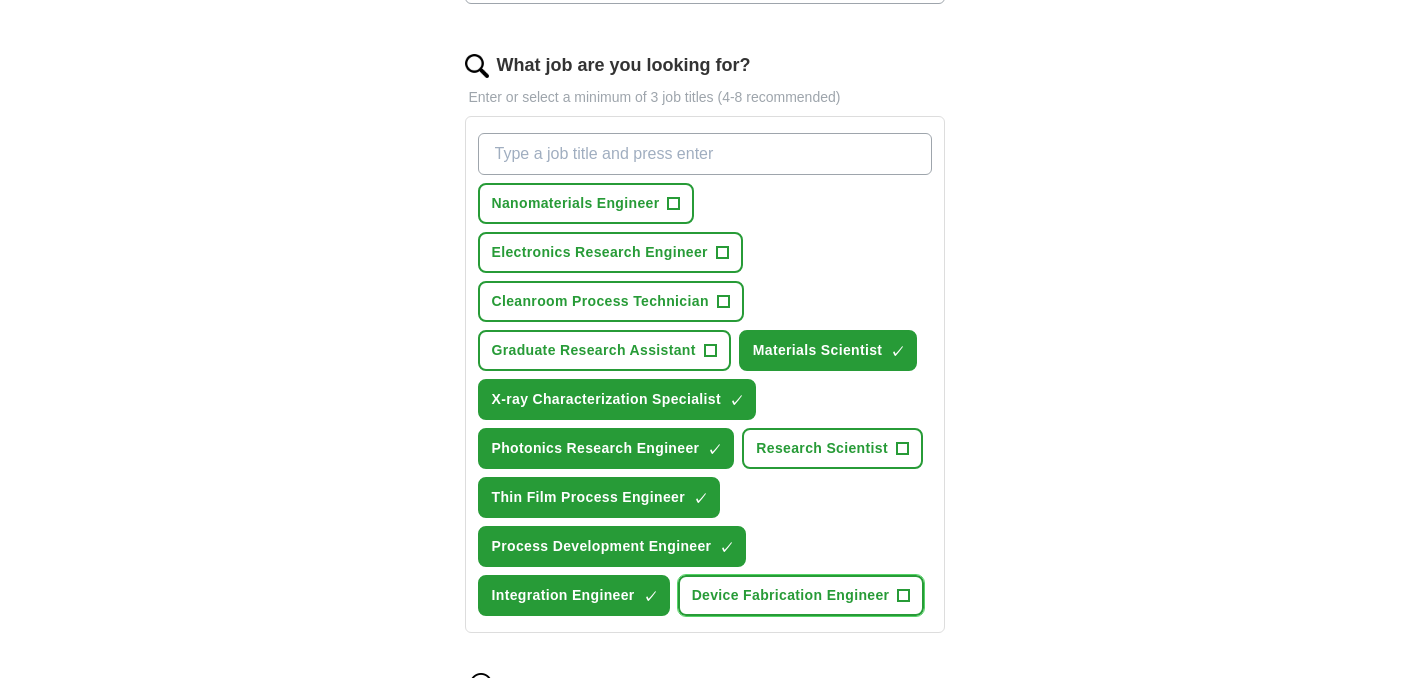 click on "+" at bounding box center (904, 596) 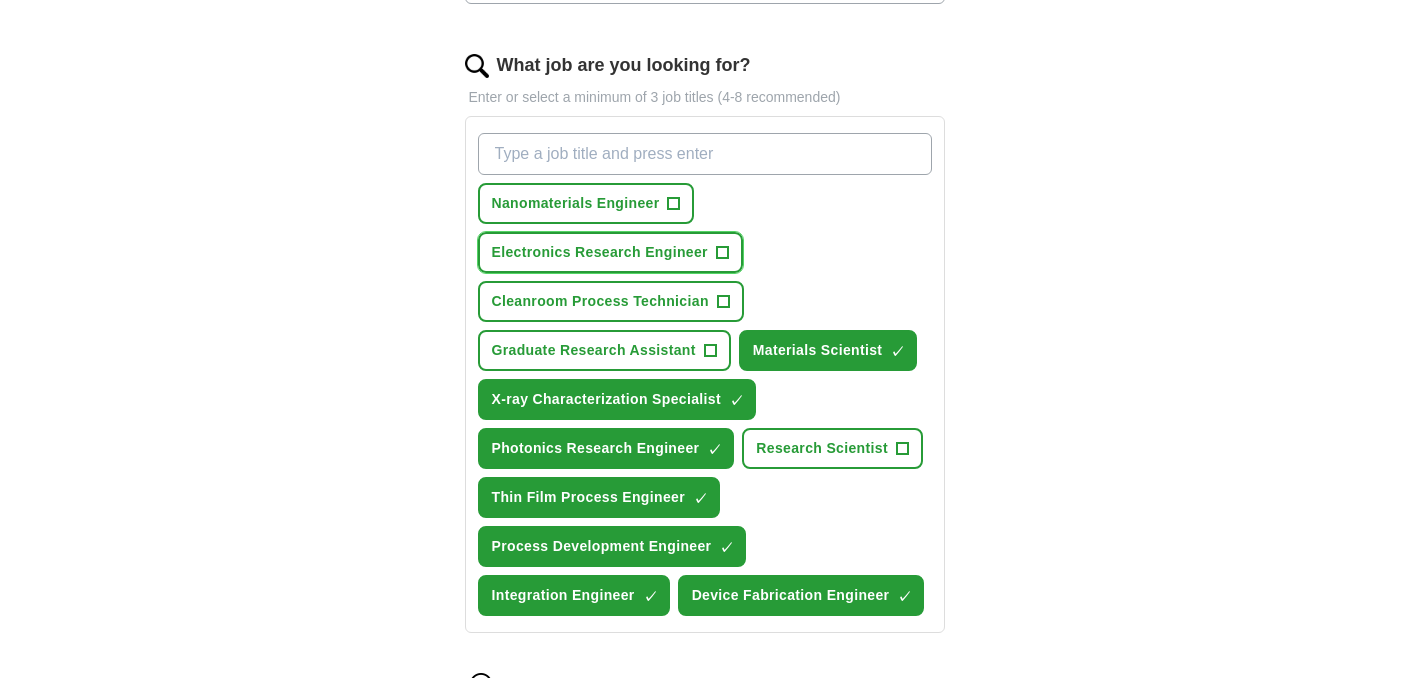 click on "+" at bounding box center [722, 253] 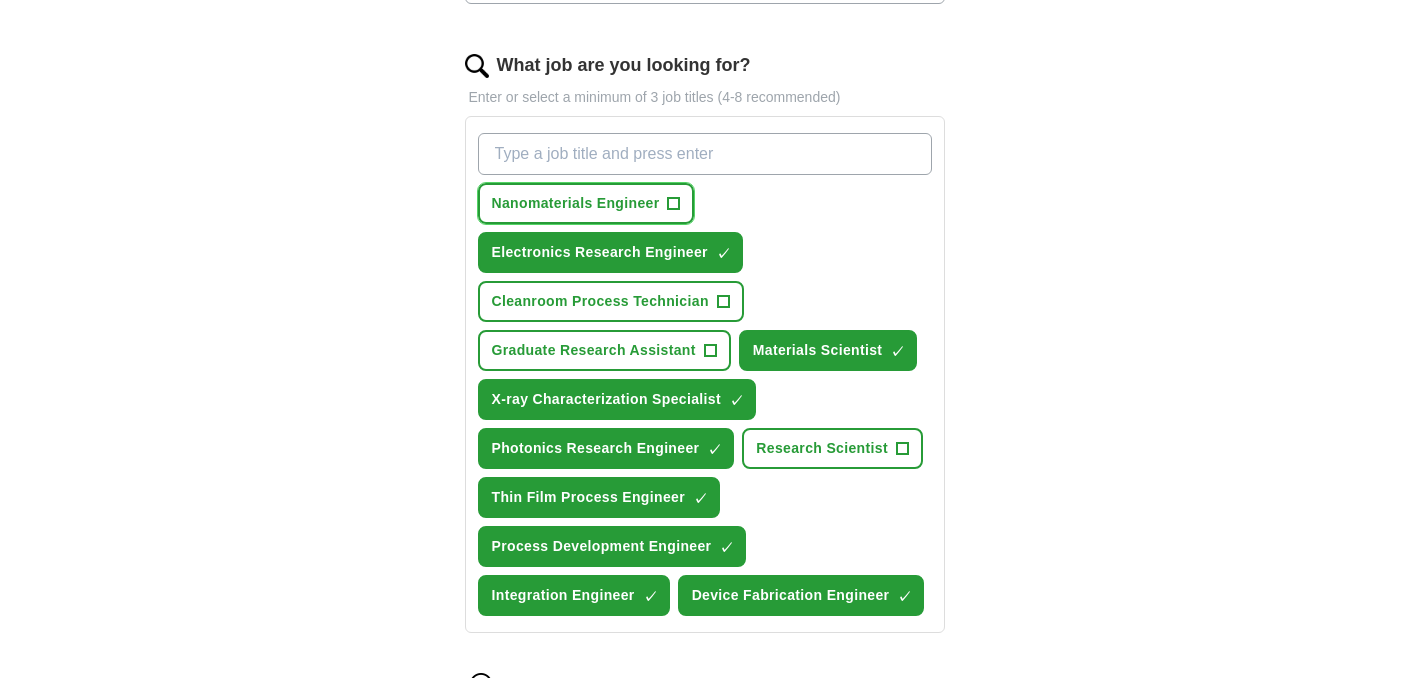 click on "+" at bounding box center [674, 204] 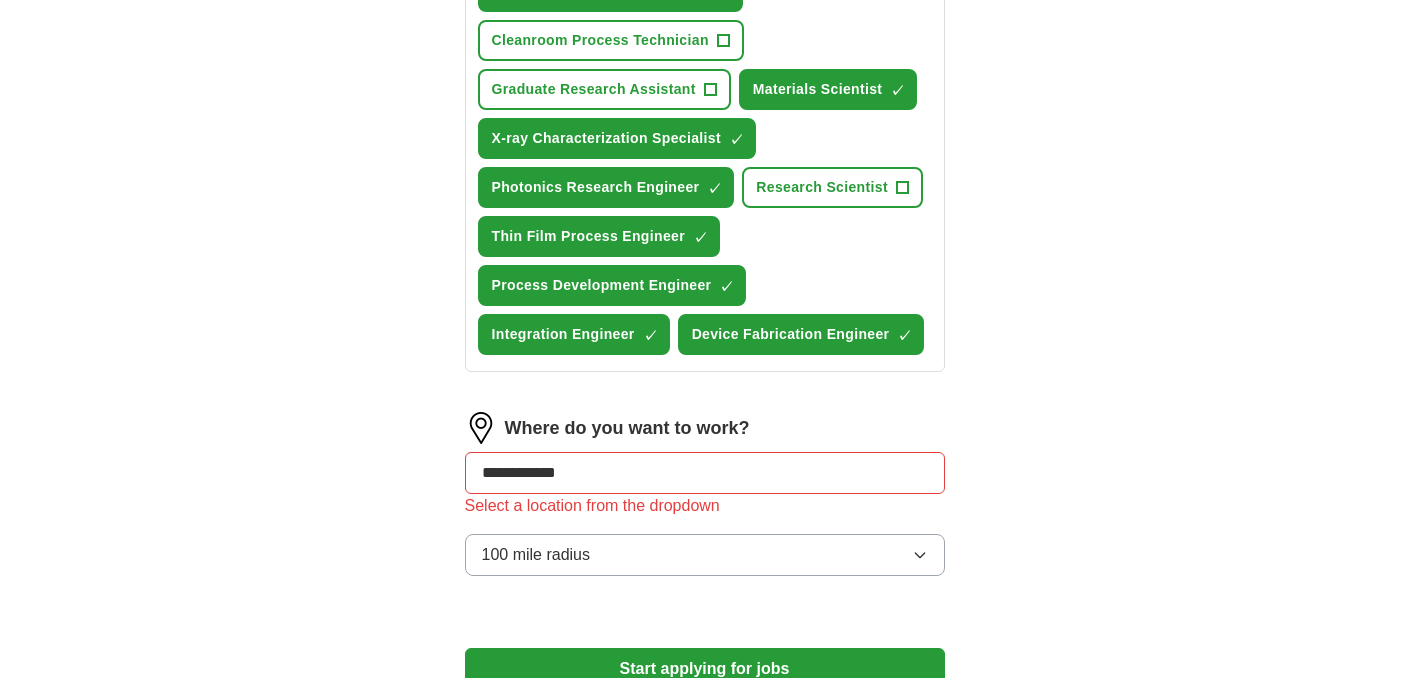scroll, scrollTop: 1149, scrollLeft: 0, axis: vertical 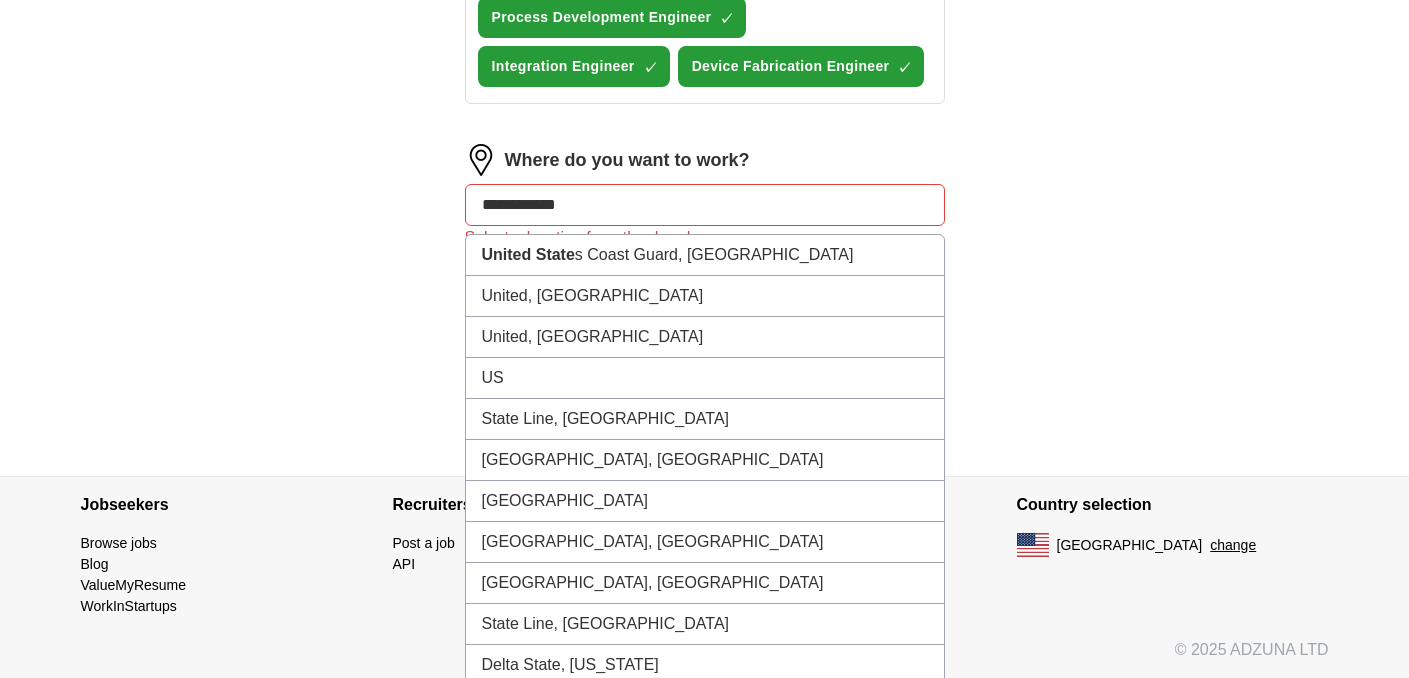 click on "**********" at bounding box center (705, 205) 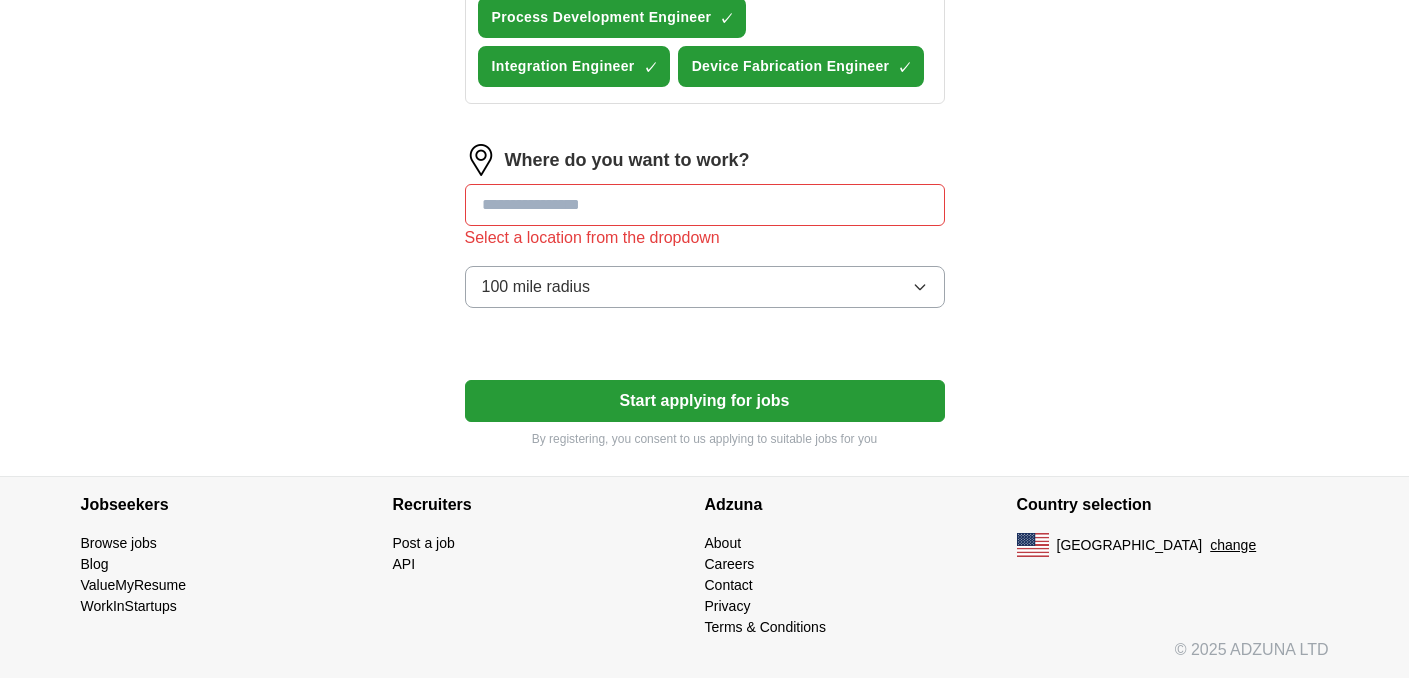 click on "Let  ApplyIQ  do the hard work of searching and applying for jobs. Just tell us what you're looking for, and we'll do the rest. Select a resume Resume-[PERSON_NAME] .pdf [DATE] 17:26 Upload a different  resume By uploading your  resume  you agree to our   T&Cs   and   Privacy Notice . First Name ******** Last Name ******** What job are you looking for? Enter or select a minimum of 3 job titles (4-8 recommended) Nanomaterials Engineer ✓ × Electronics Research Engineer ✓ × Cleanroom Process Technician + Graduate Research Assistant + Materials Scientist ✓ × X-ray Characterization Specialist ✓ × Photonics Research Engineer ✓ × Research Scientist + Thin Film Process Engineer ✓ × Process Development Engineer ✓ × Integration Engineer ✓ × Device Fabrication Engineer ✓ × Where do you want to work? Select a location from the dropdown 100 mile radius Start applying for jobs By registering, you consent to us applying to suitable jobs for you" at bounding box center [705, -250] 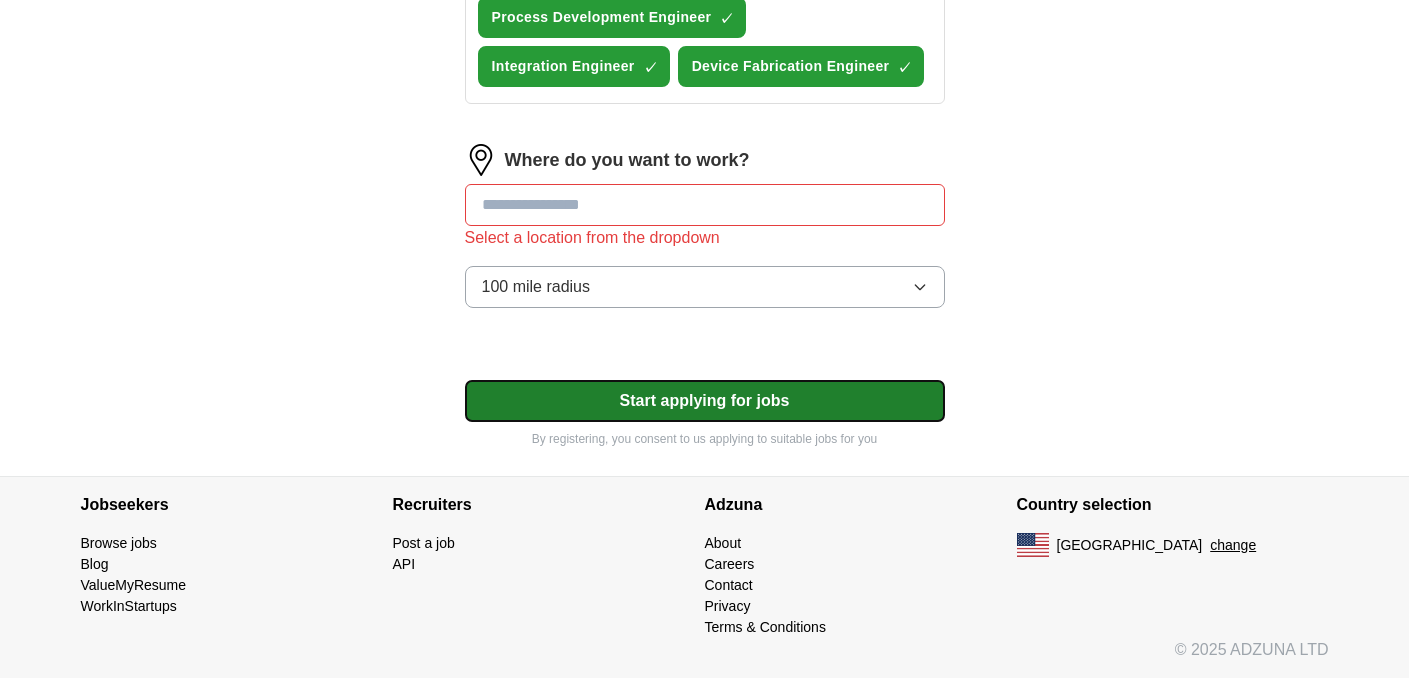 click on "Start applying for jobs" at bounding box center (705, 401) 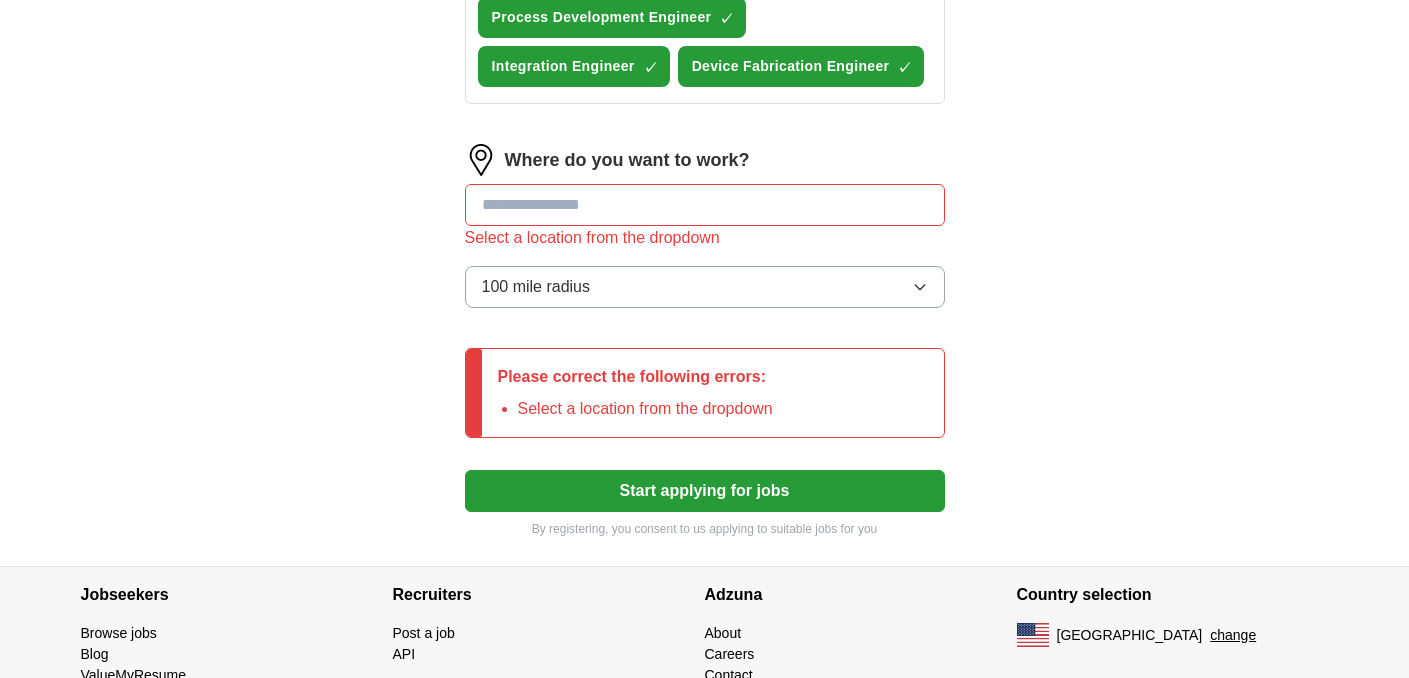 click at bounding box center (705, 205) 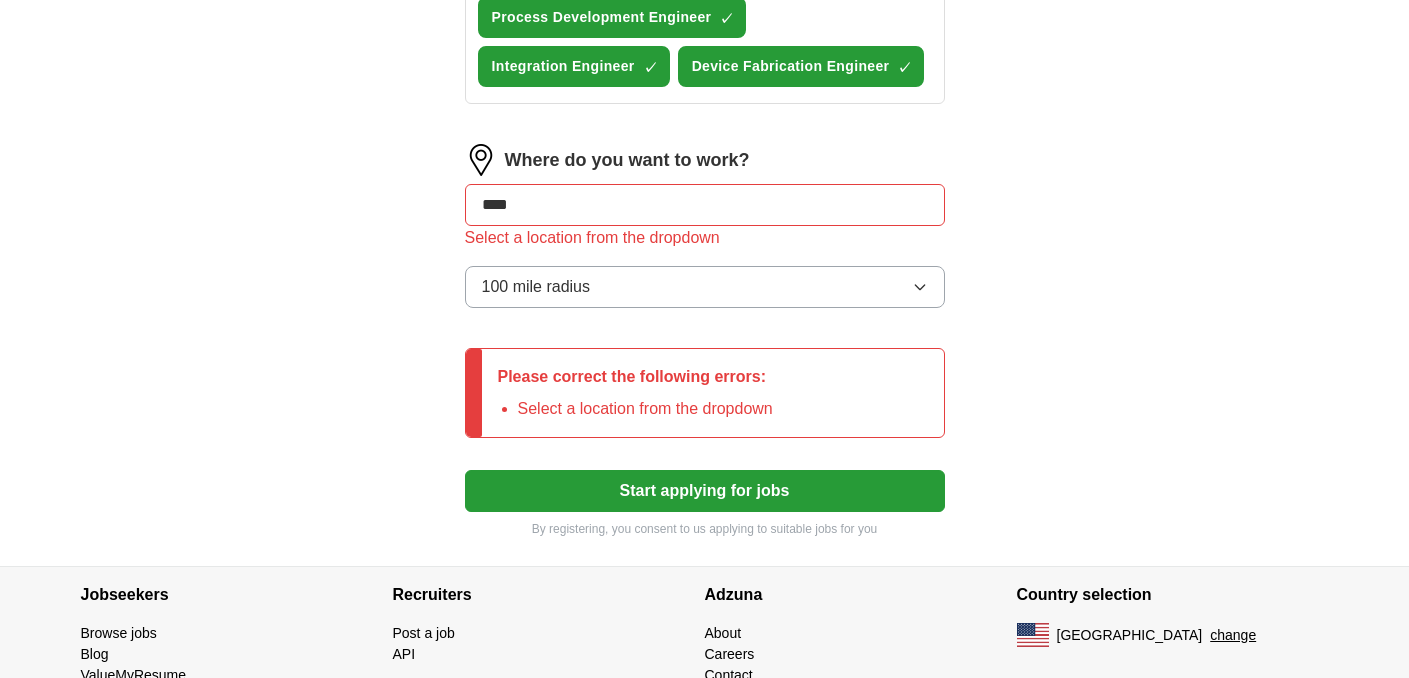 type on "*****" 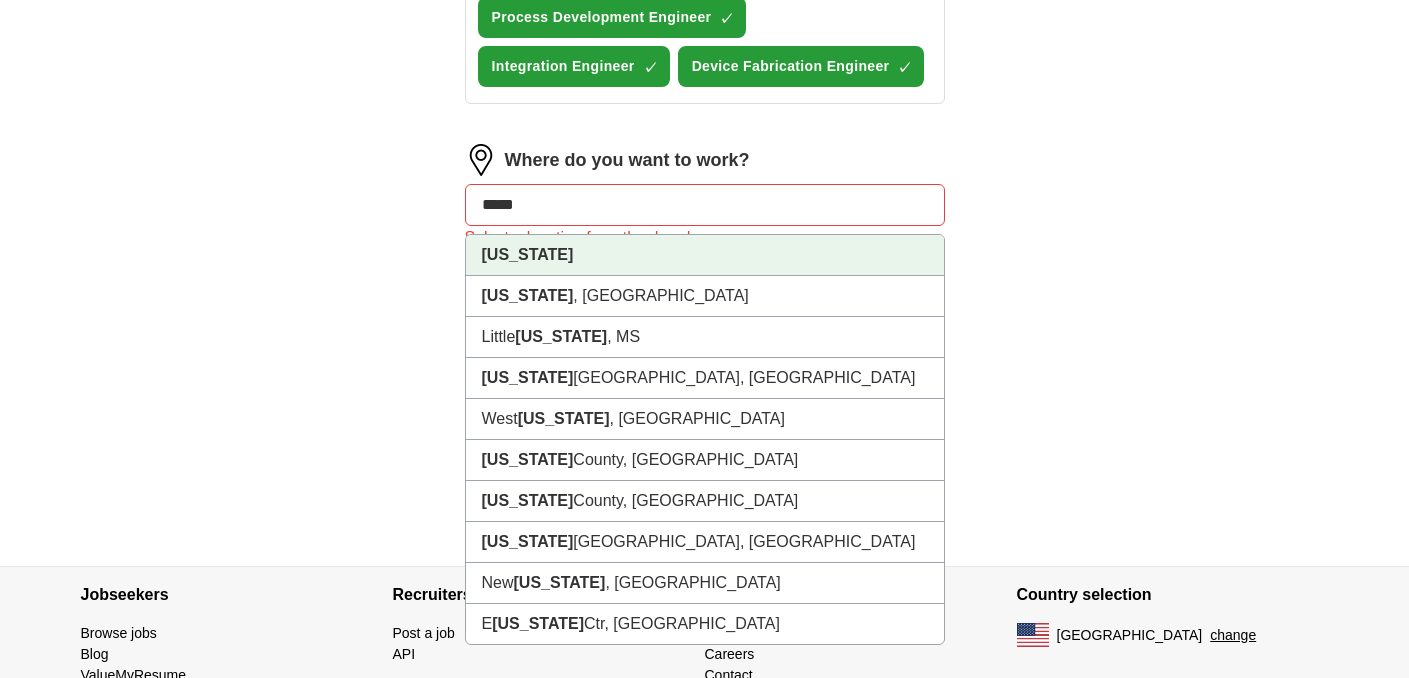click on "[US_STATE]" at bounding box center [705, 255] 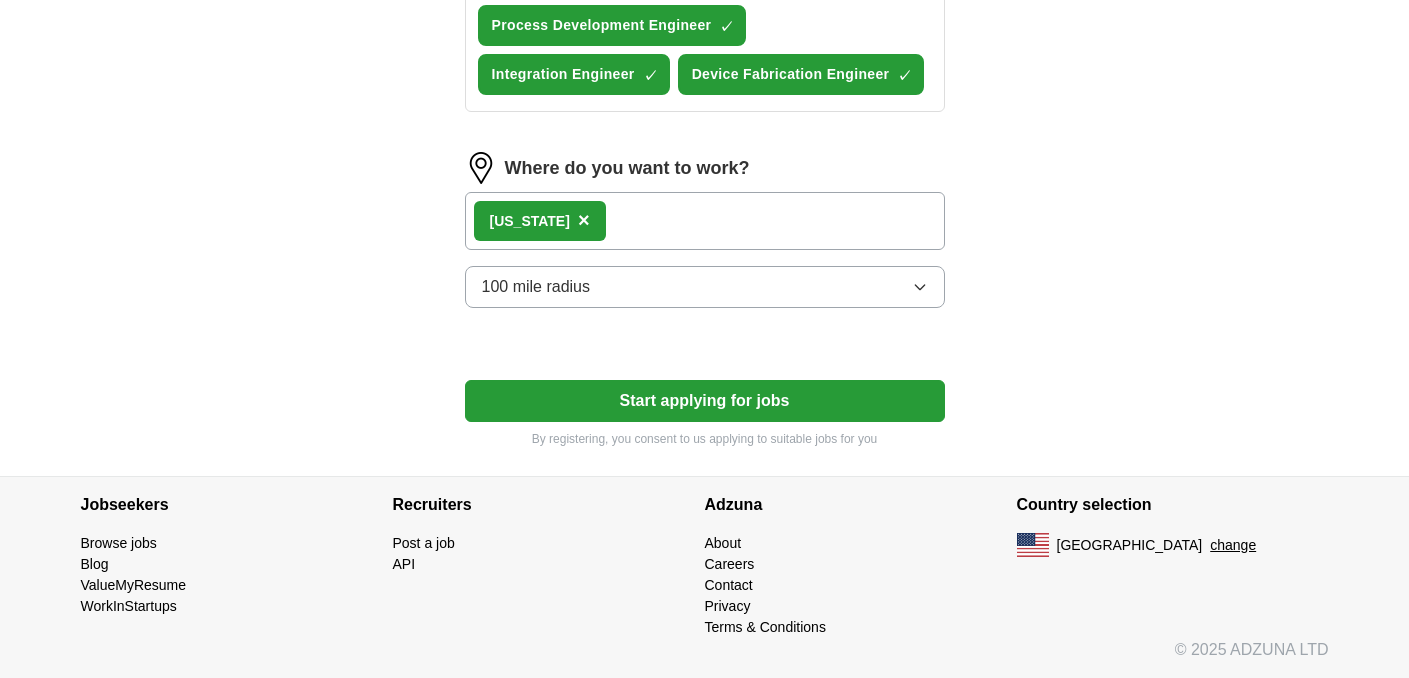 scroll, scrollTop: 1141, scrollLeft: 0, axis: vertical 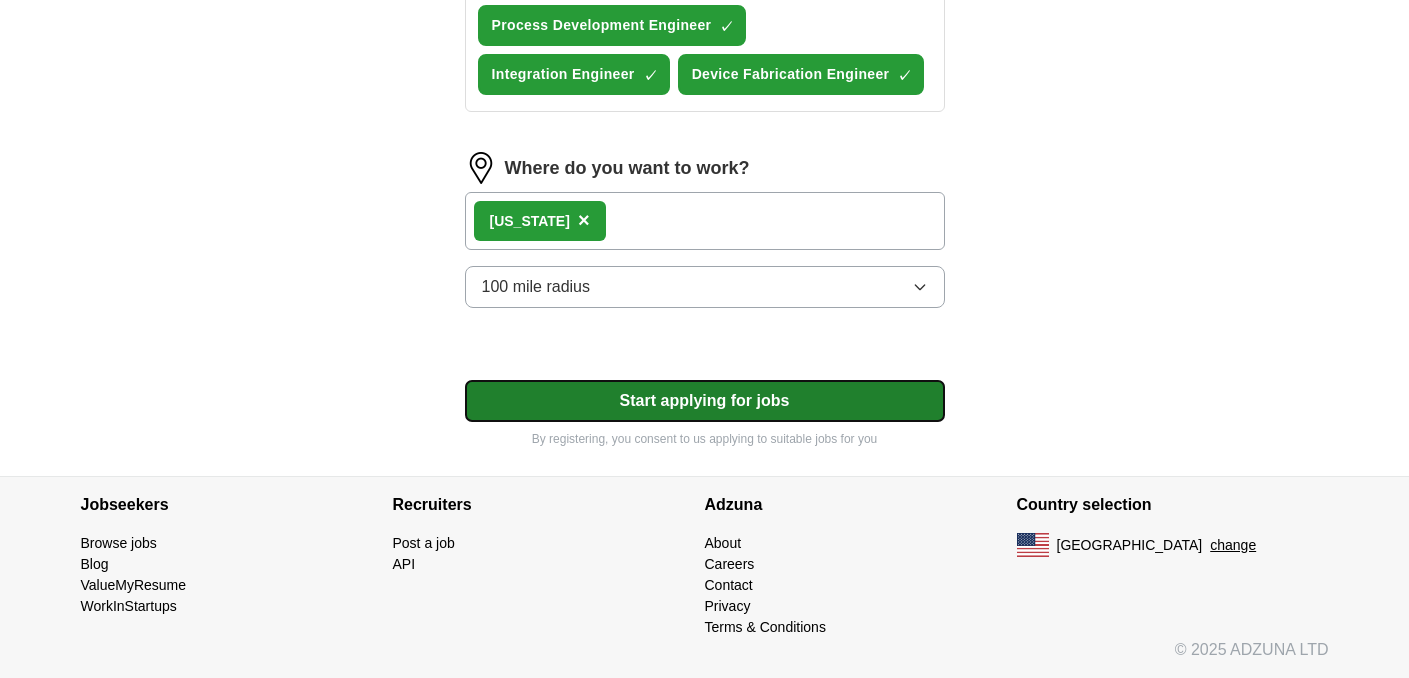 click on "Start applying for jobs" at bounding box center [705, 401] 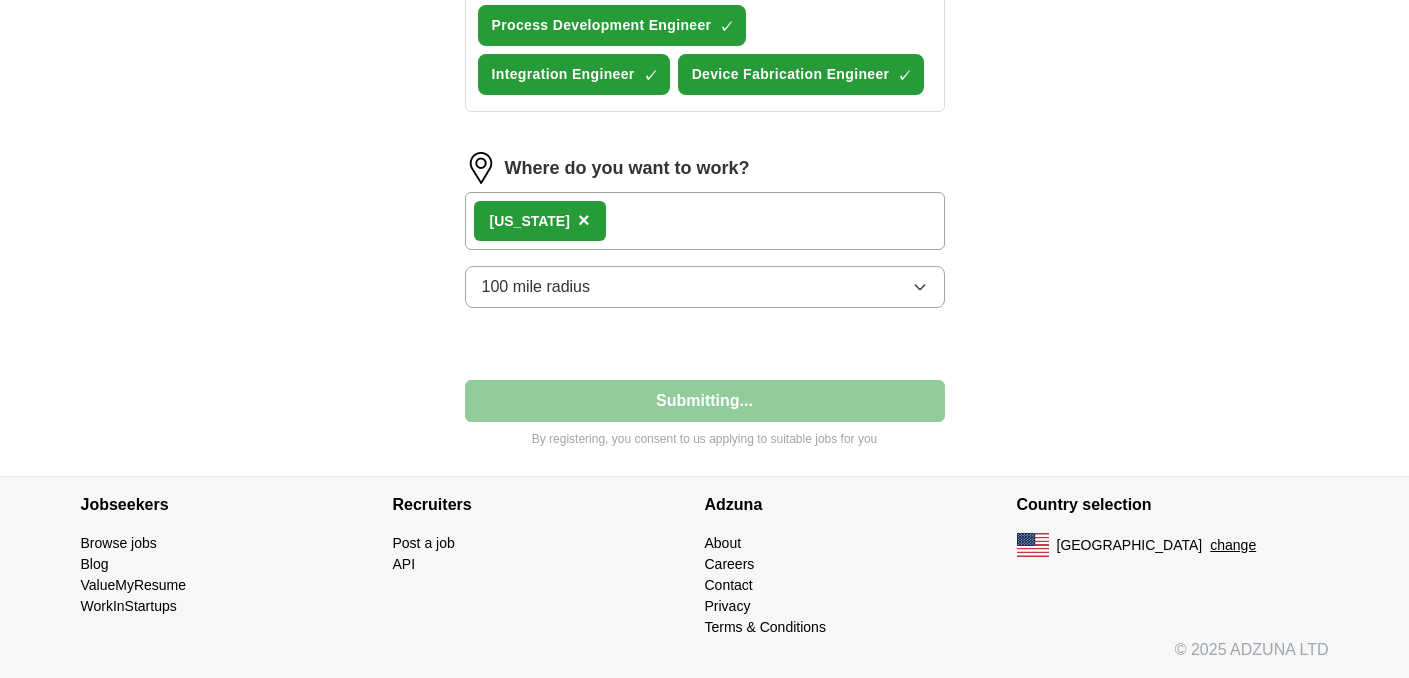 select on "**" 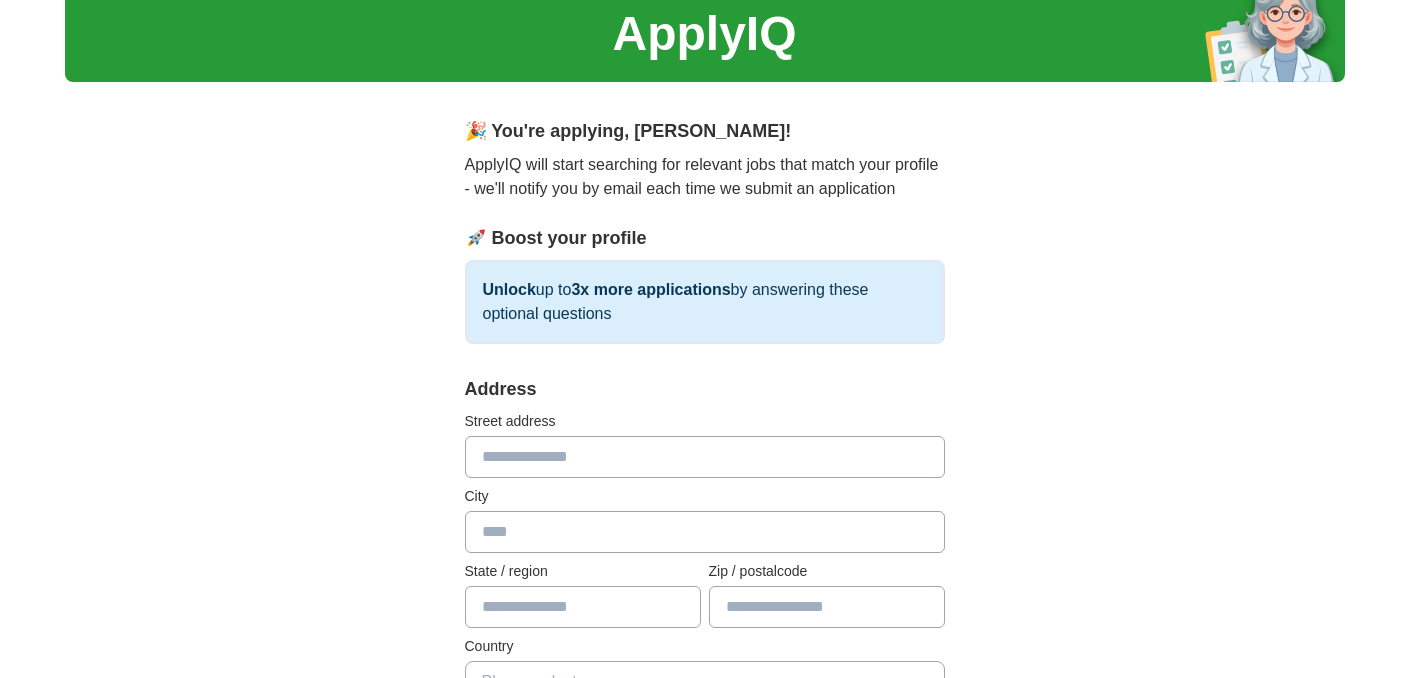 scroll, scrollTop: 120, scrollLeft: 0, axis: vertical 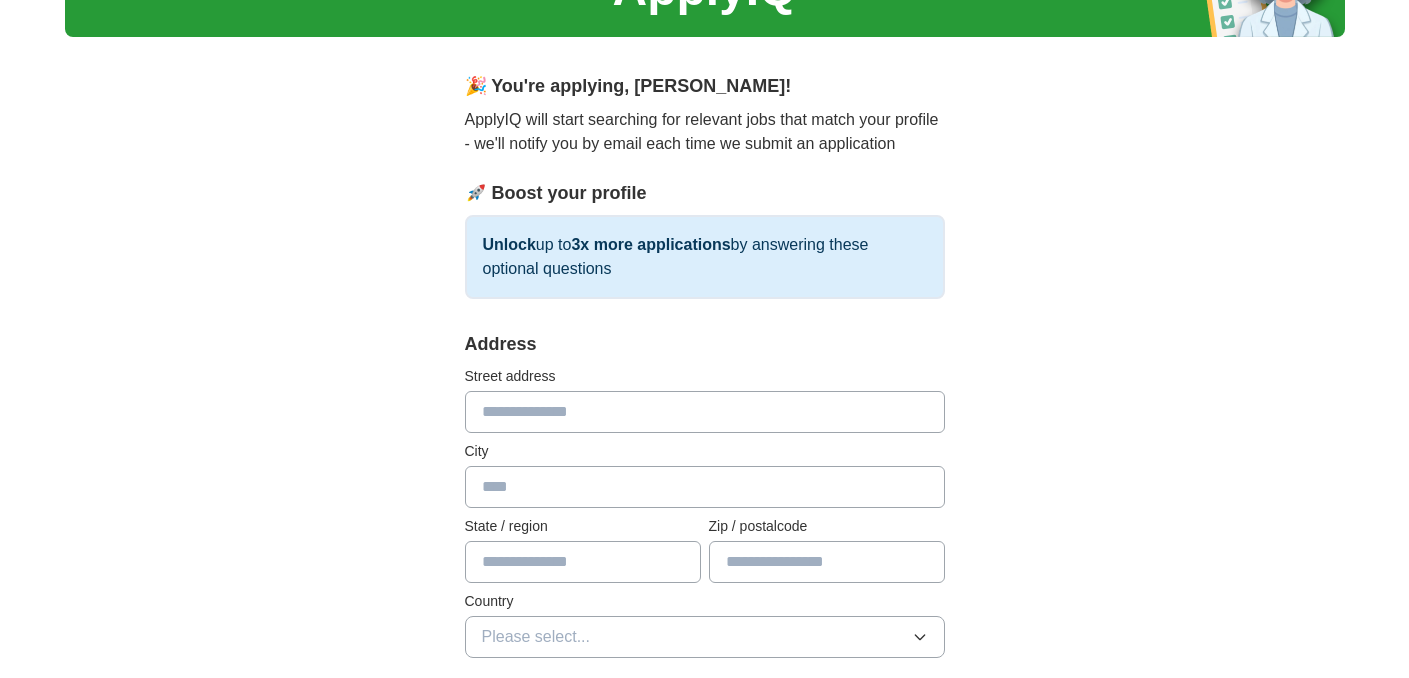 click at bounding box center [705, 412] 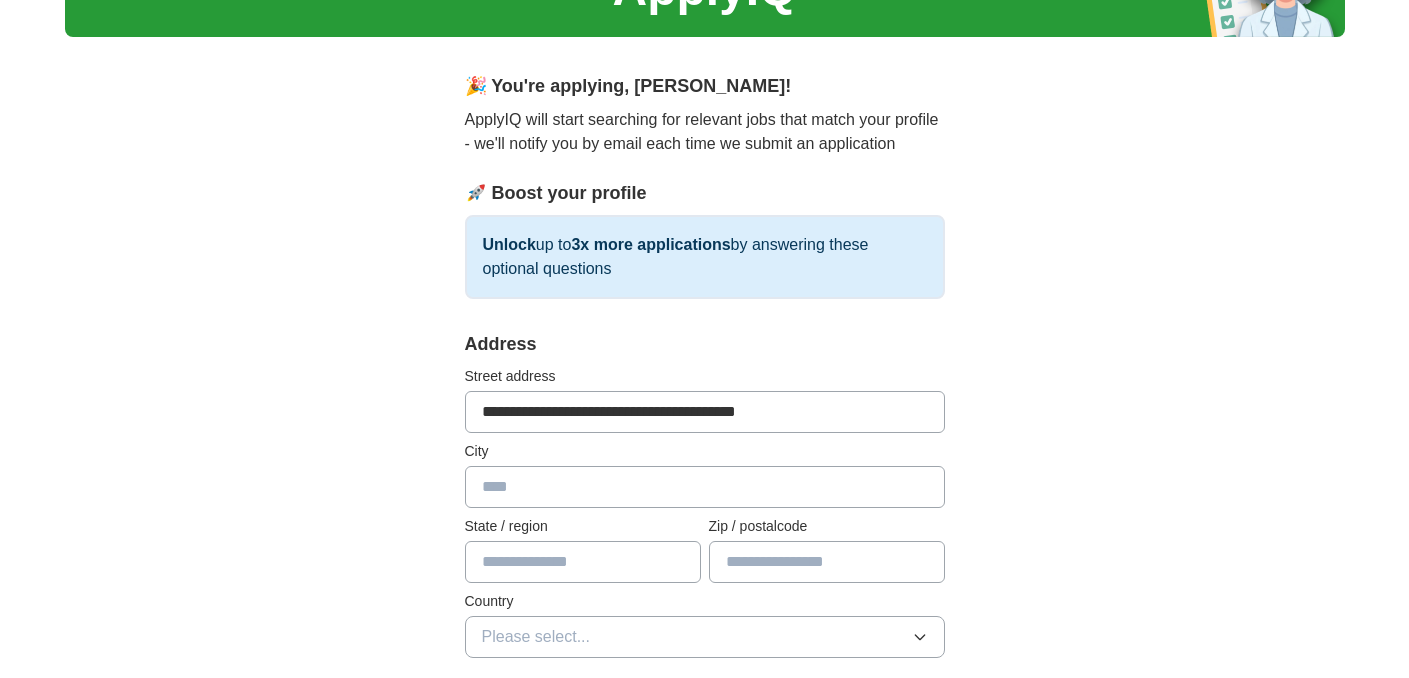type on "**********" 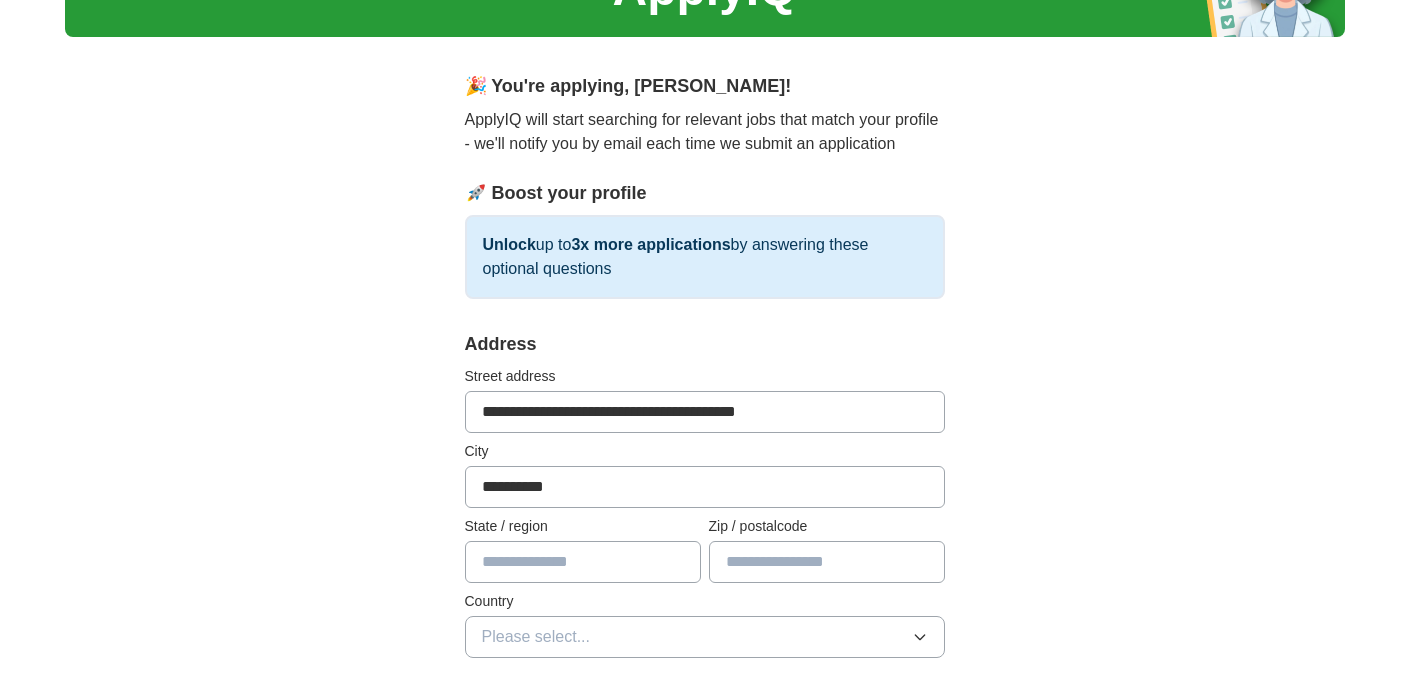 type on "**" 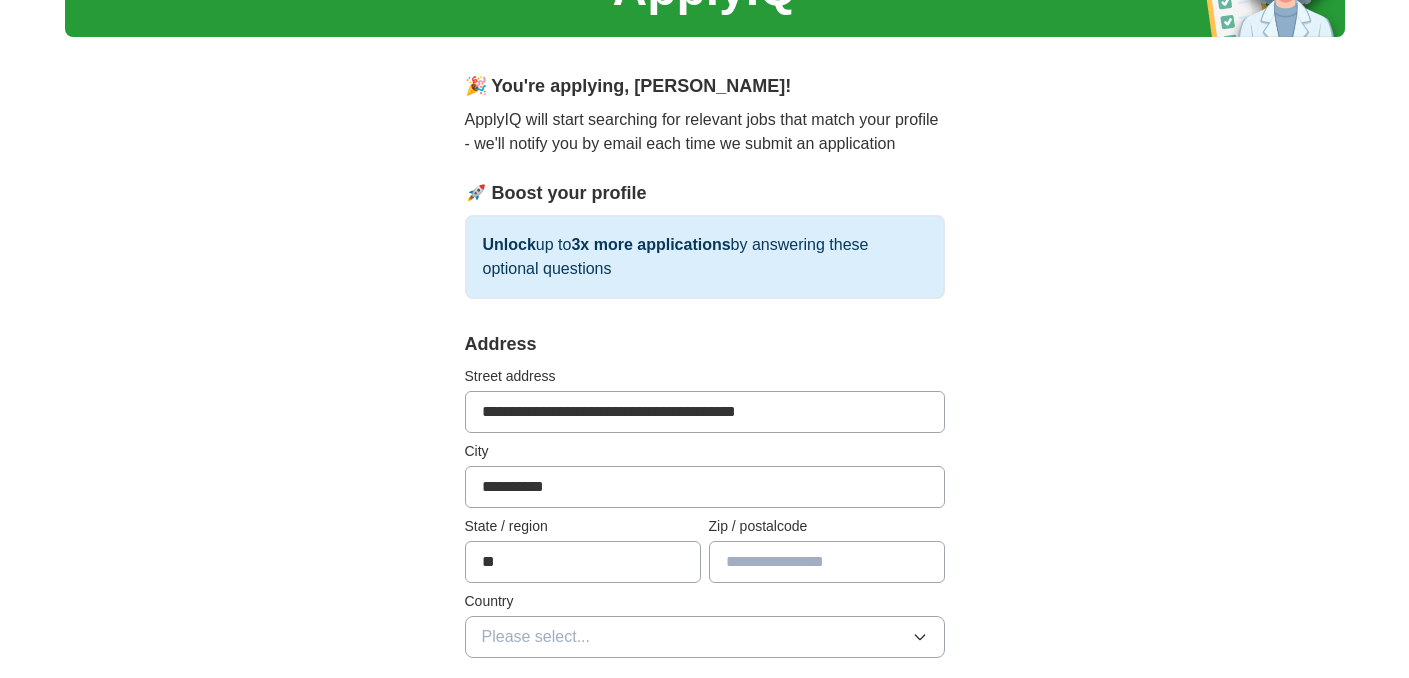 type on "*****" 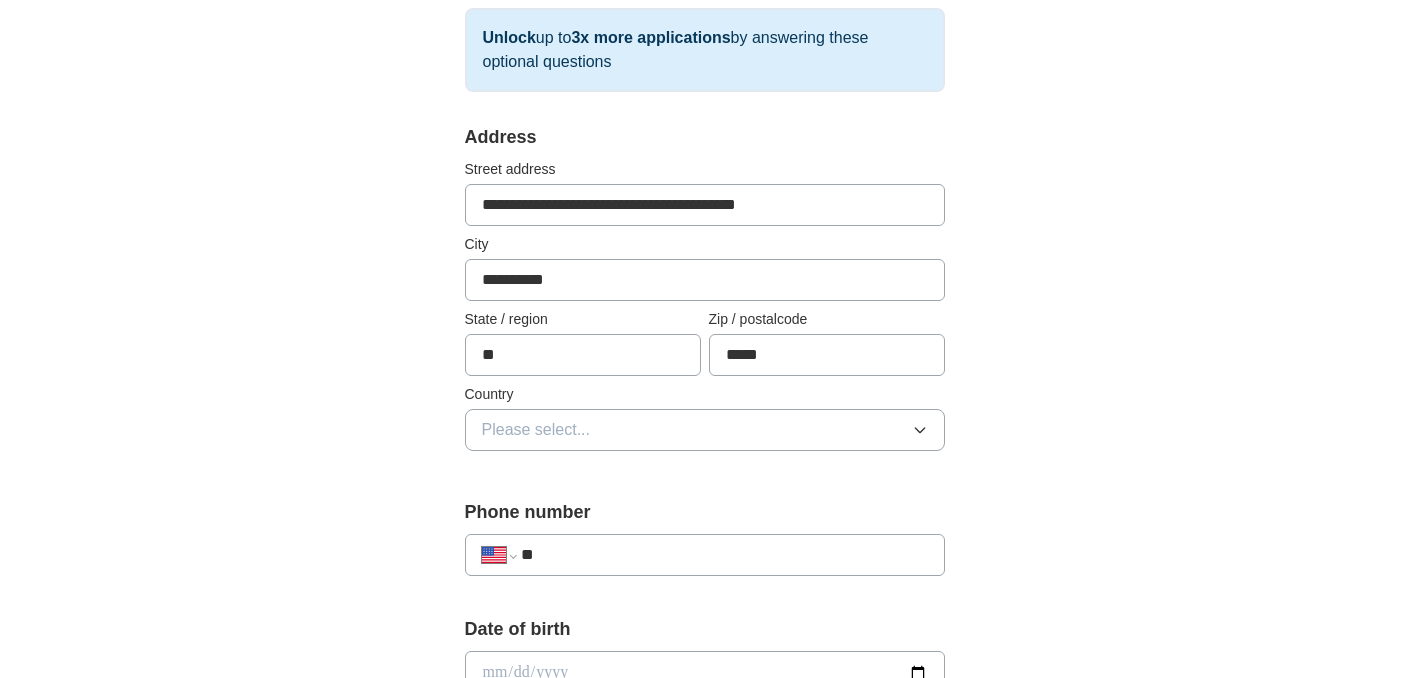 scroll, scrollTop: 382, scrollLeft: 0, axis: vertical 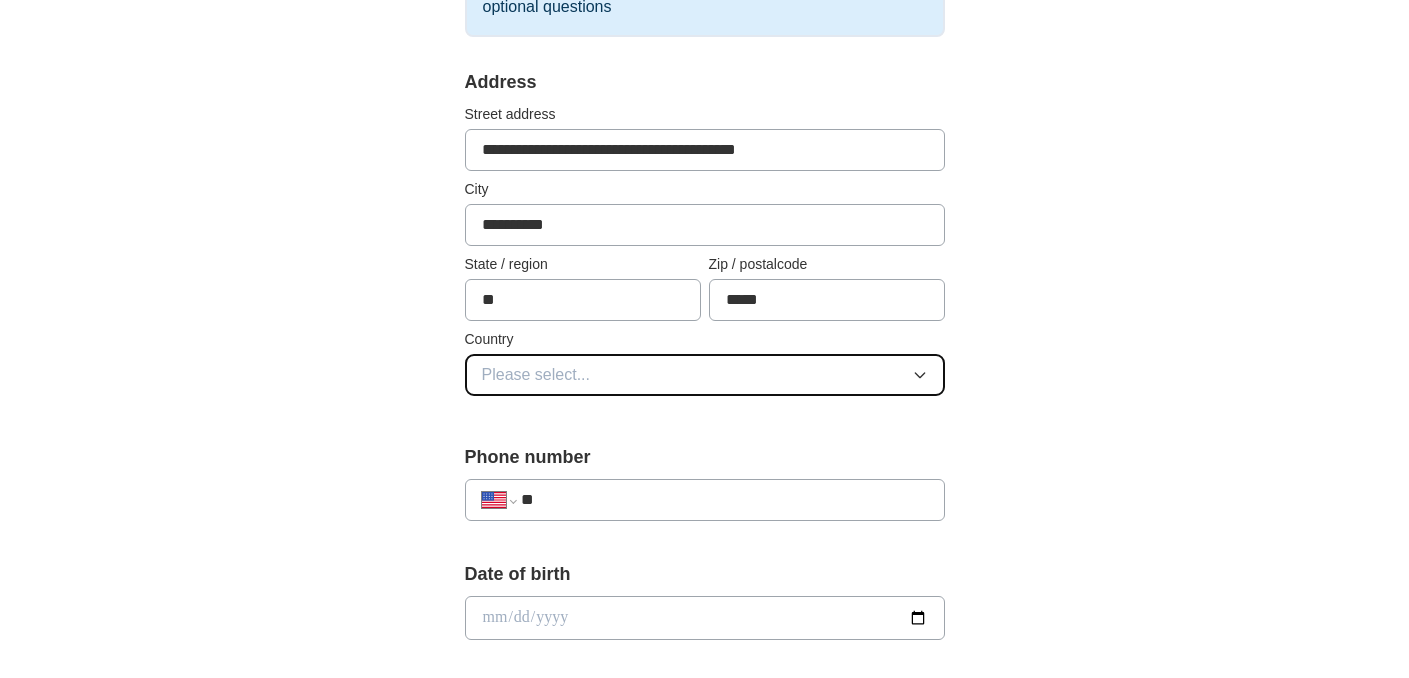 click on "Please select..." at bounding box center [705, 375] 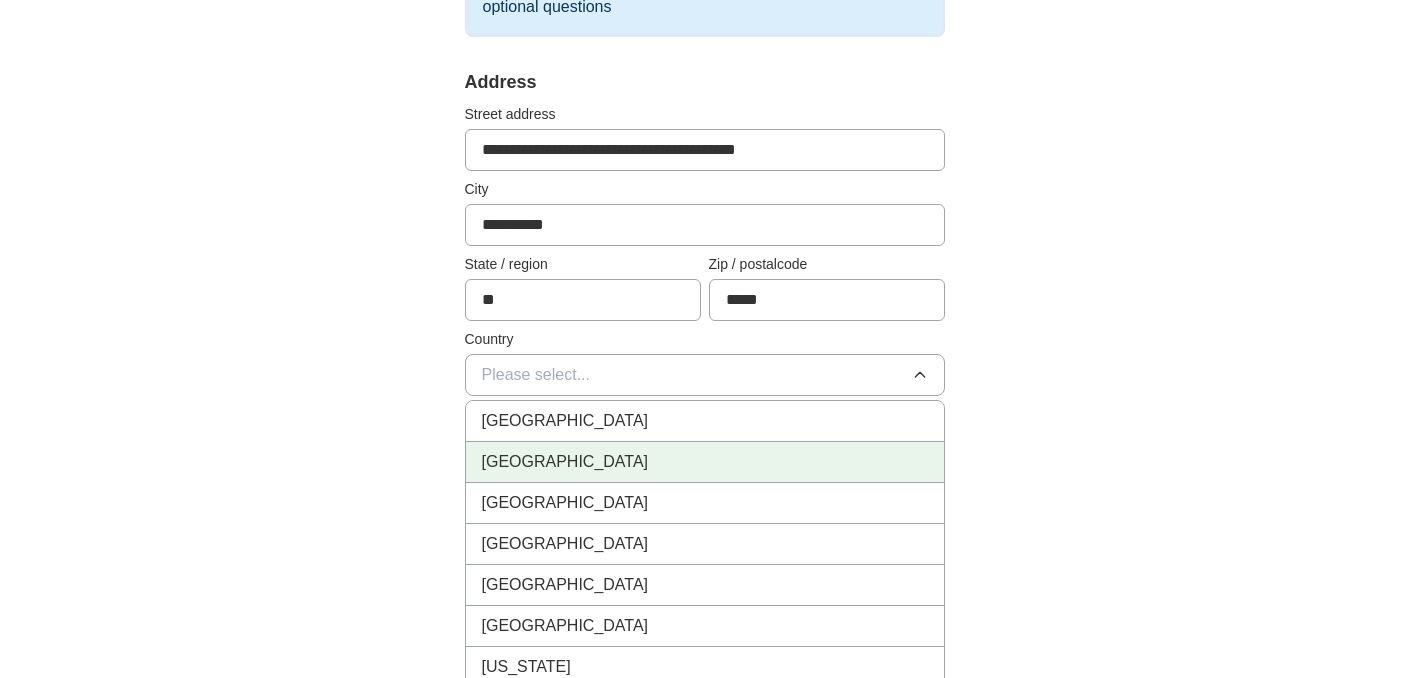 click on "[GEOGRAPHIC_DATA]" at bounding box center [705, 462] 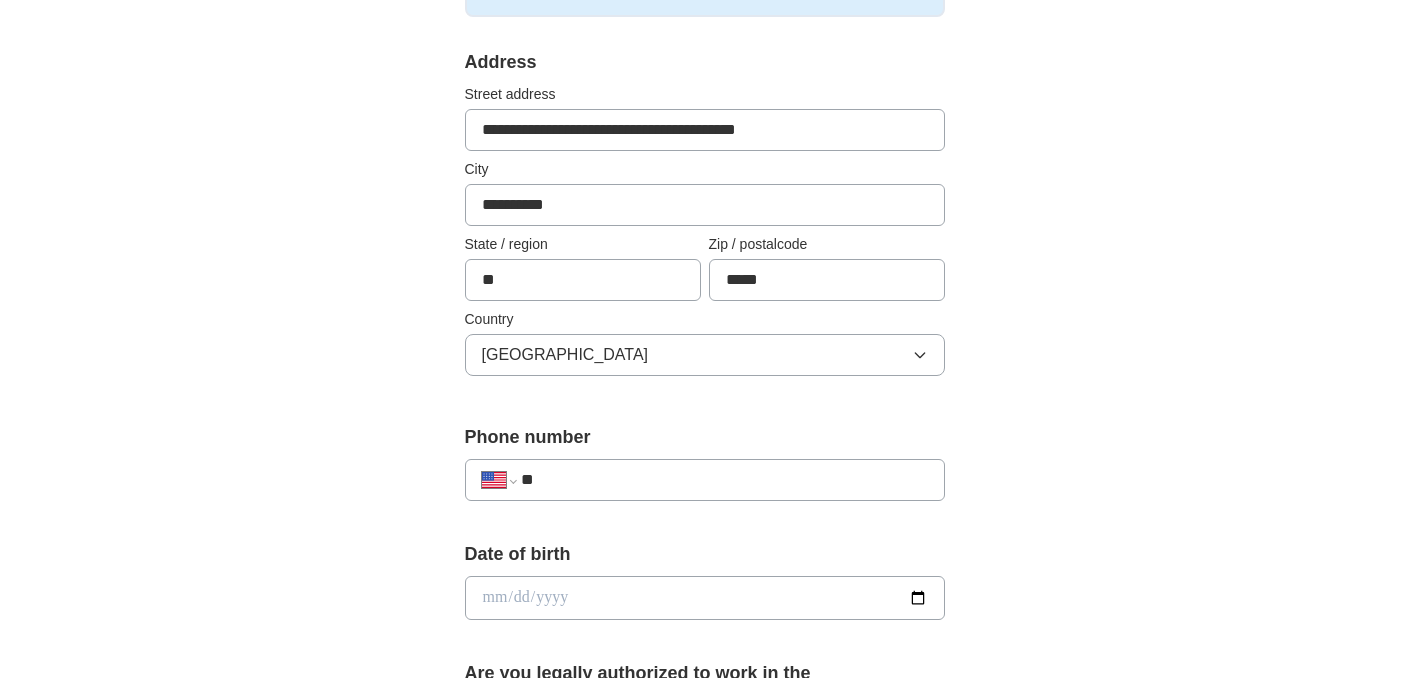 scroll, scrollTop: 432, scrollLeft: 0, axis: vertical 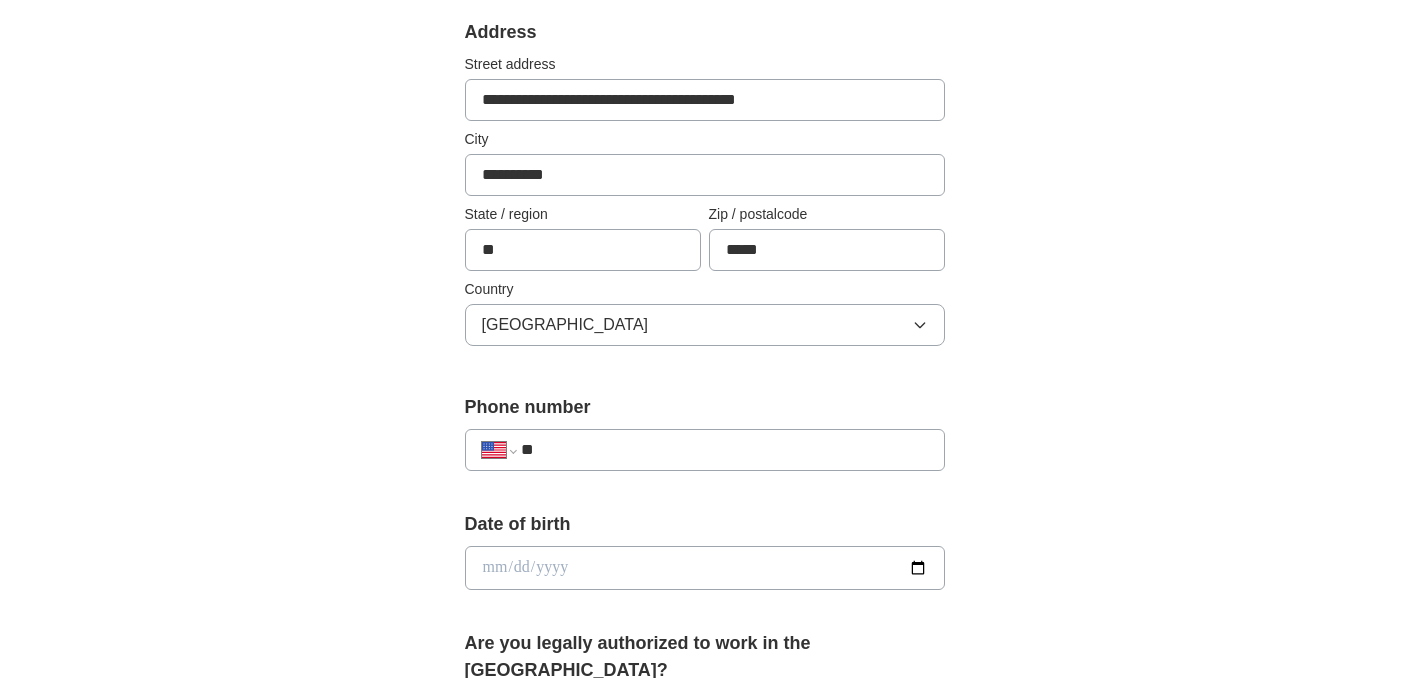 click on "**" at bounding box center [724, 450] 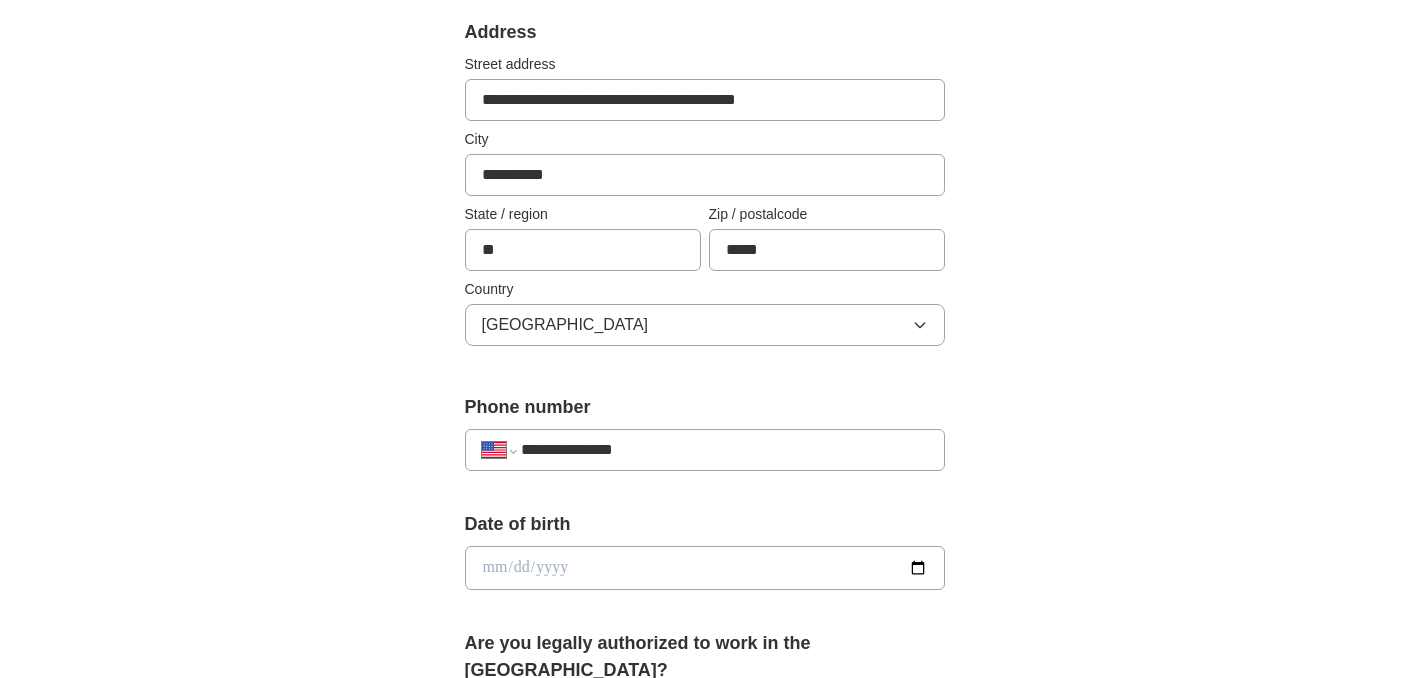 type on "**********" 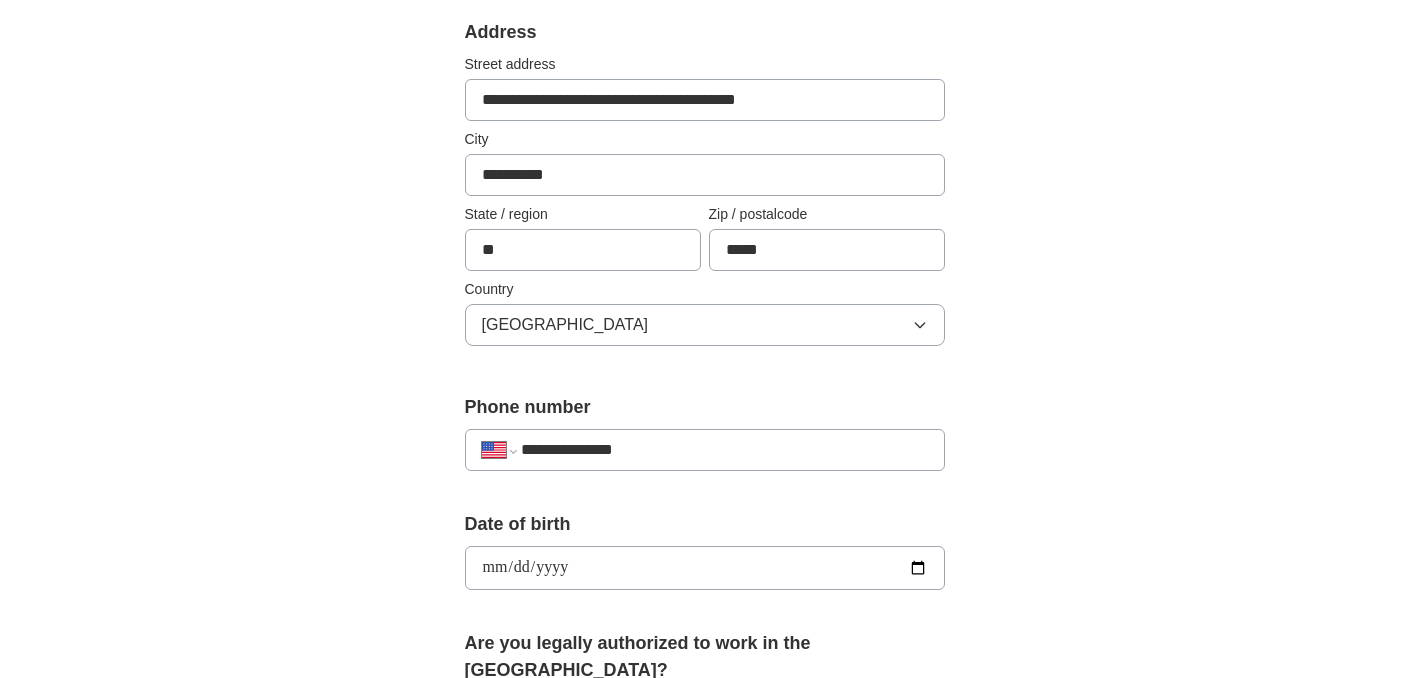 type on "**********" 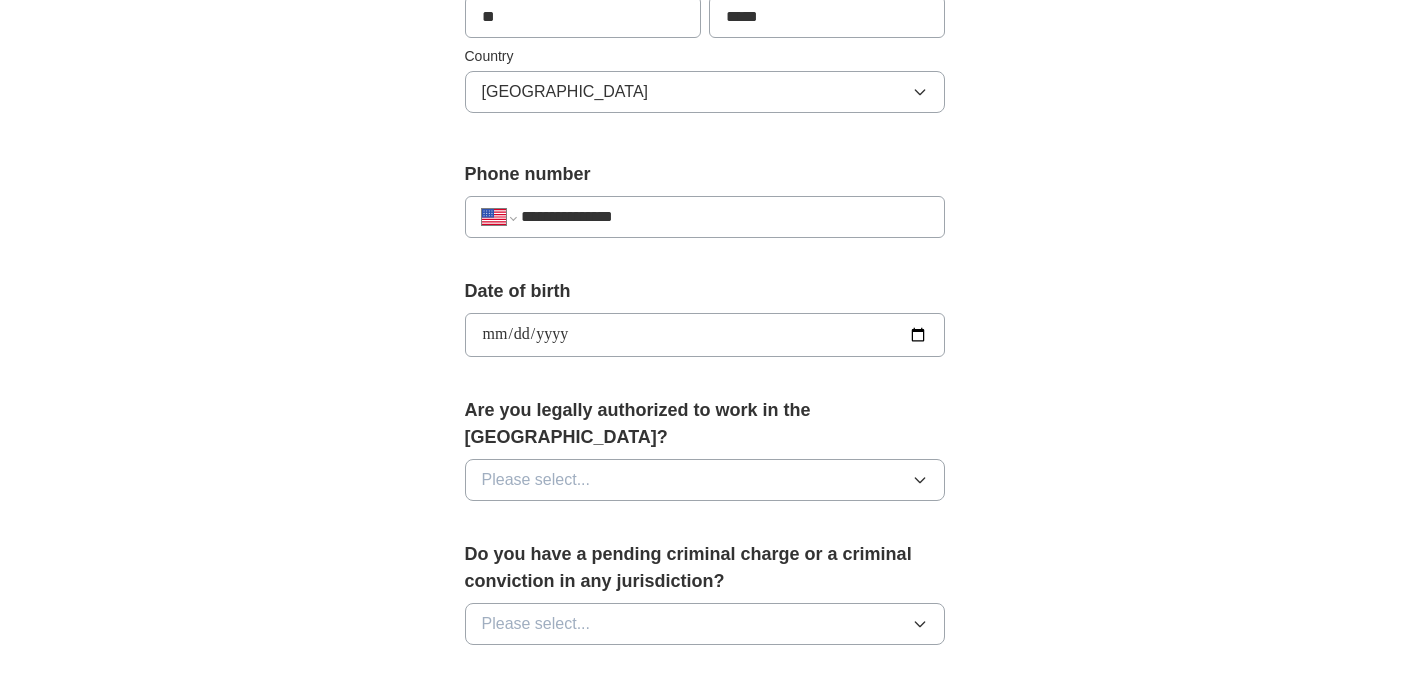 scroll, scrollTop: 671, scrollLeft: 0, axis: vertical 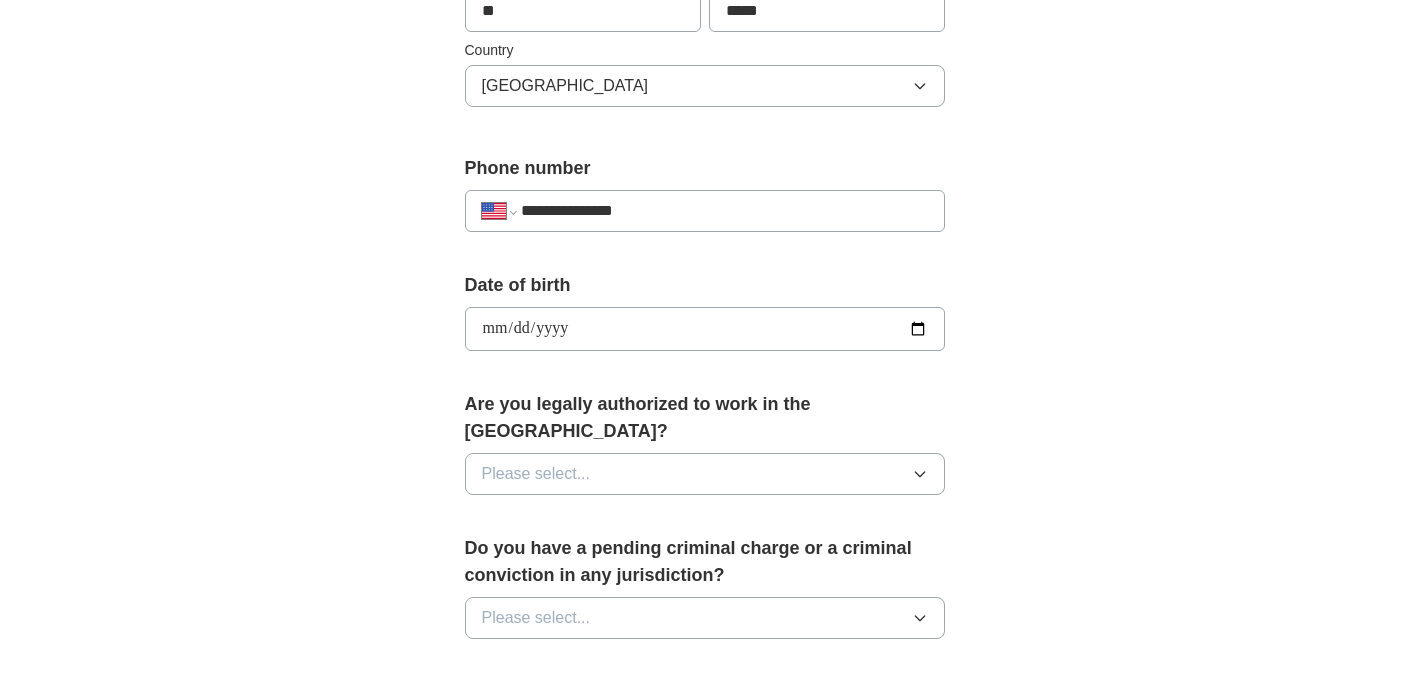 click on "Please select..." at bounding box center (705, 474) 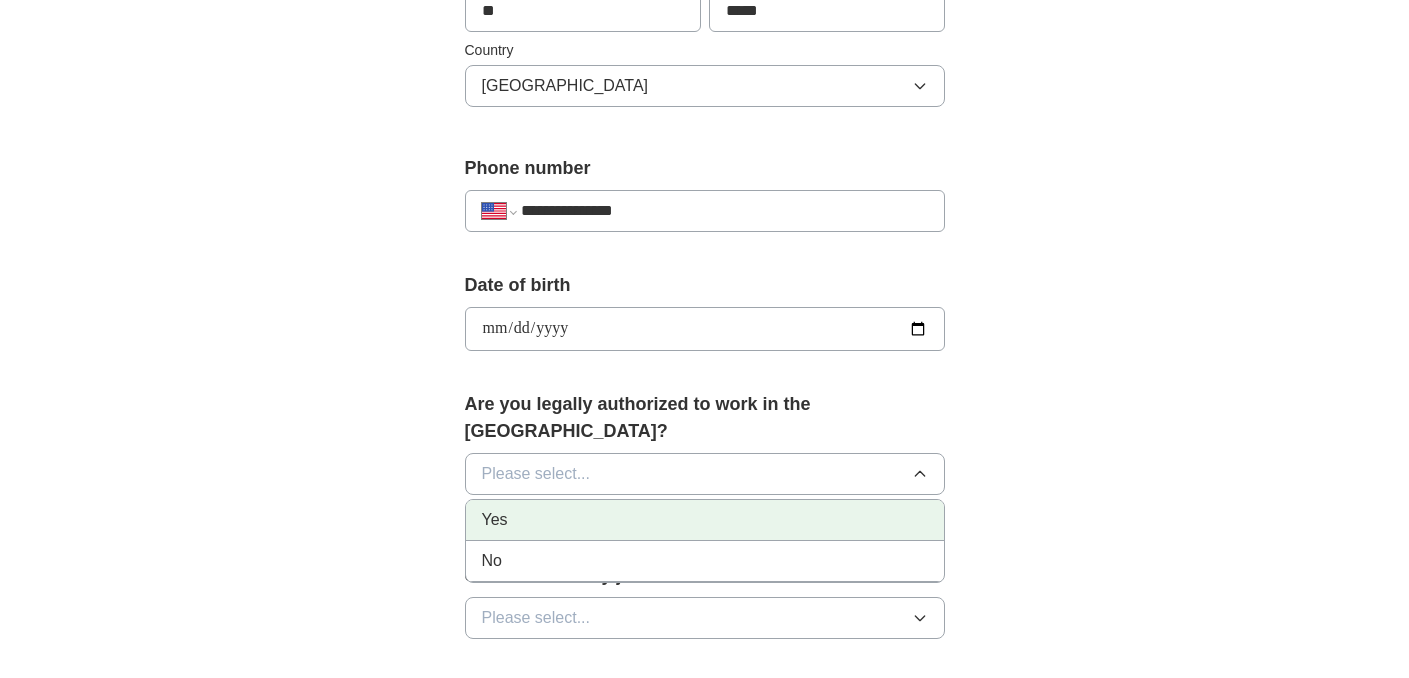 click on "Yes" at bounding box center [705, 520] 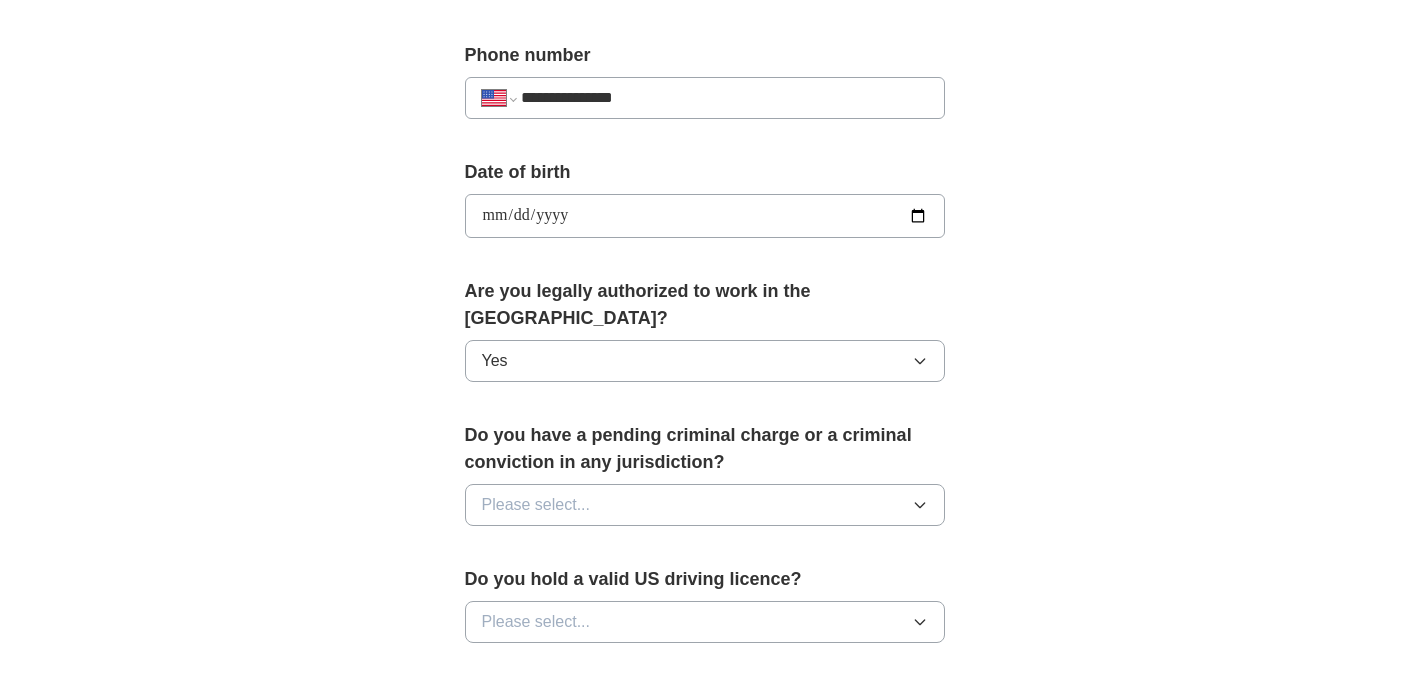 scroll, scrollTop: 794, scrollLeft: 0, axis: vertical 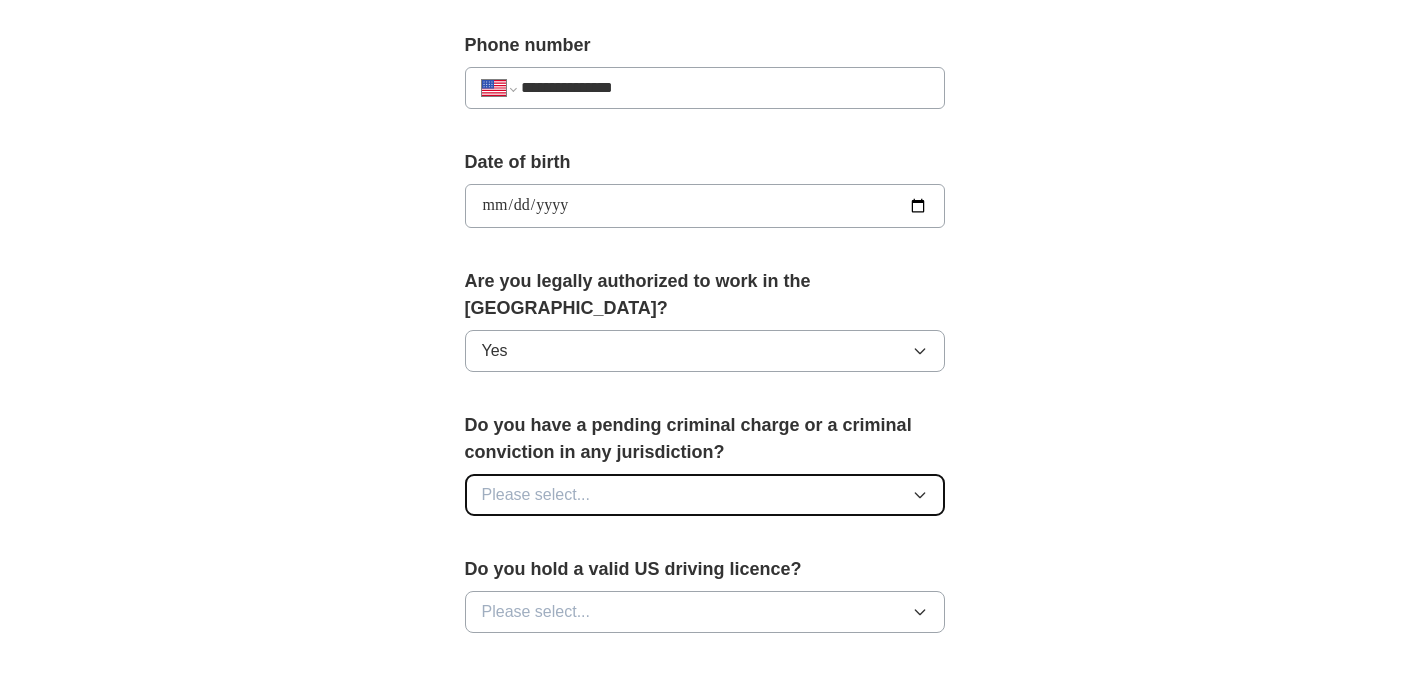 click on "Please select..." at bounding box center (705, 495) 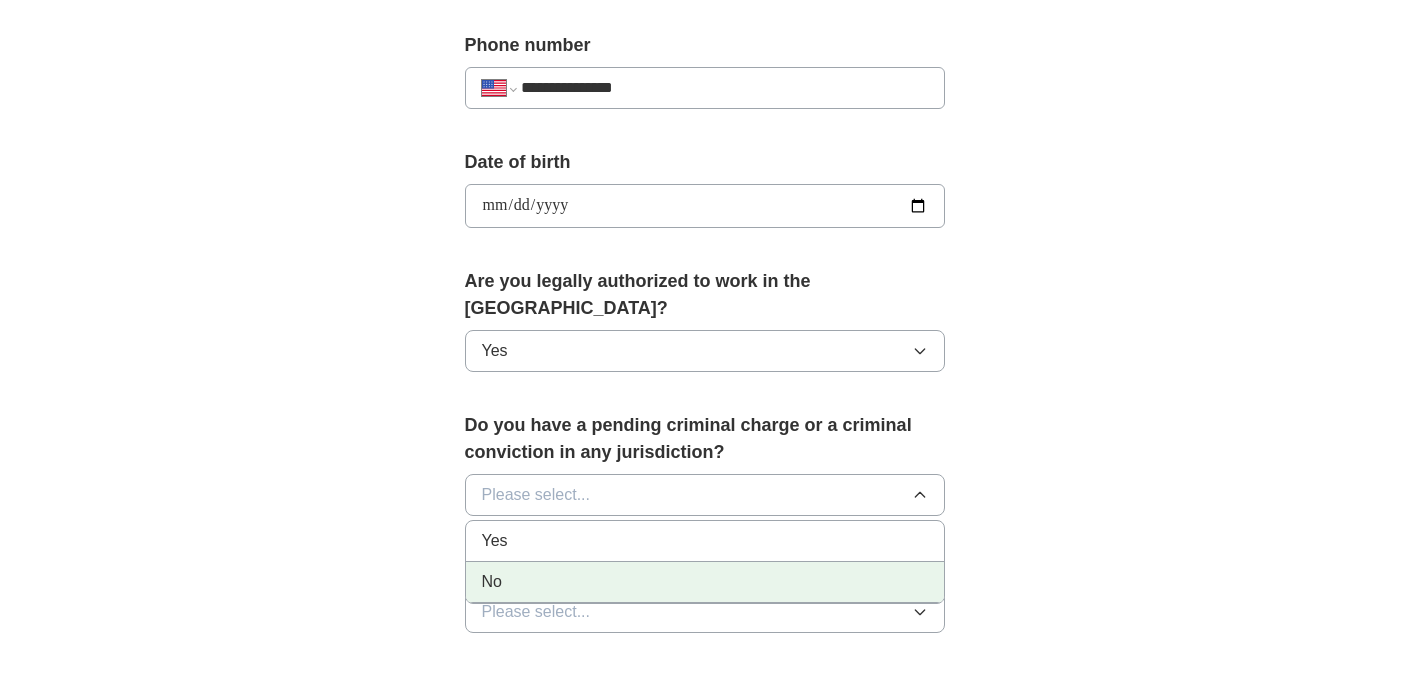 click on "No" at bounding box center (705, 582) 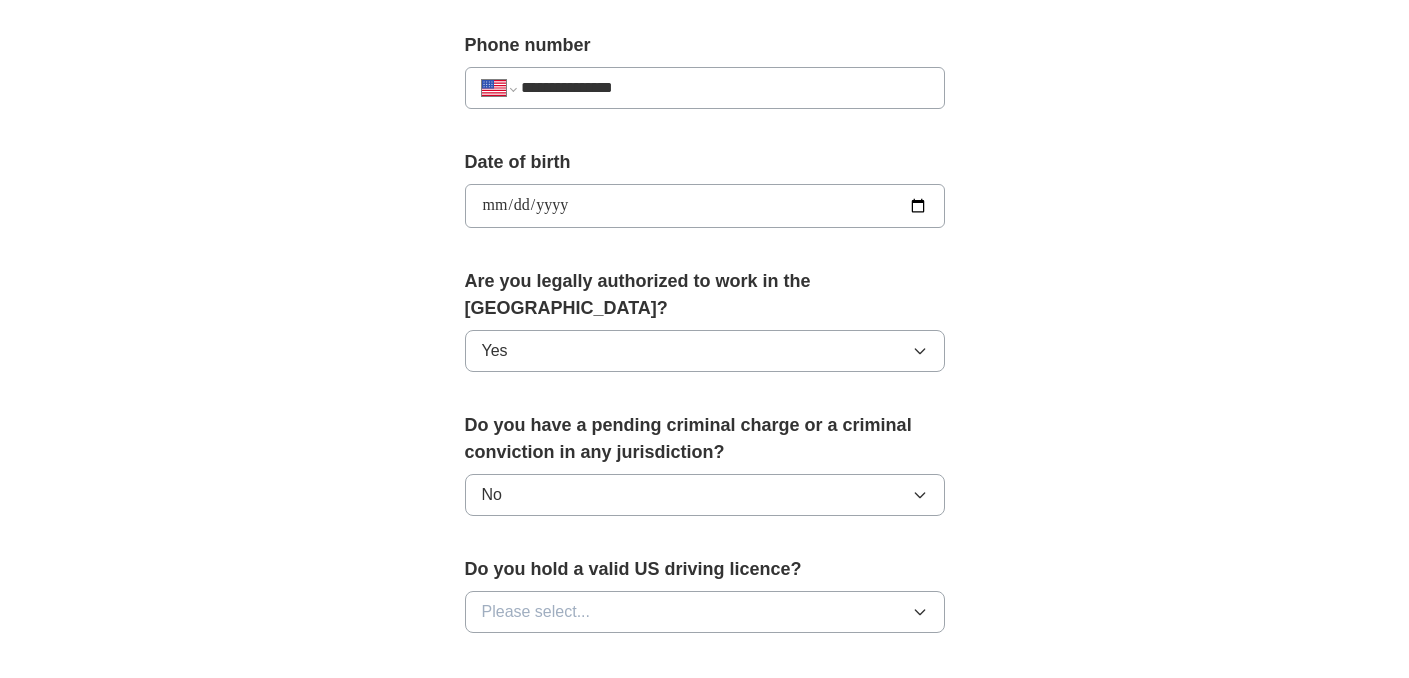 scroll, scrollTop: 814, scrollLeft: 0, axis: vertical 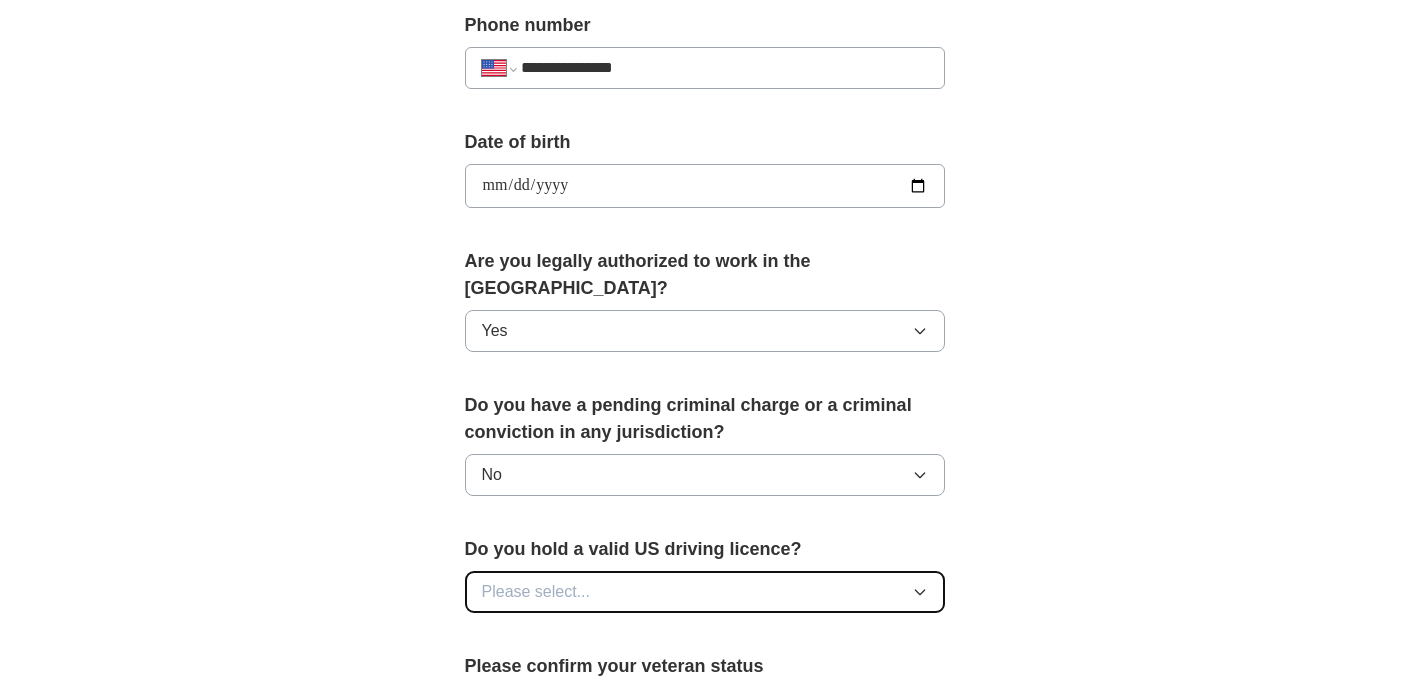 click on "Please select..." at bounding box center (705, 592) 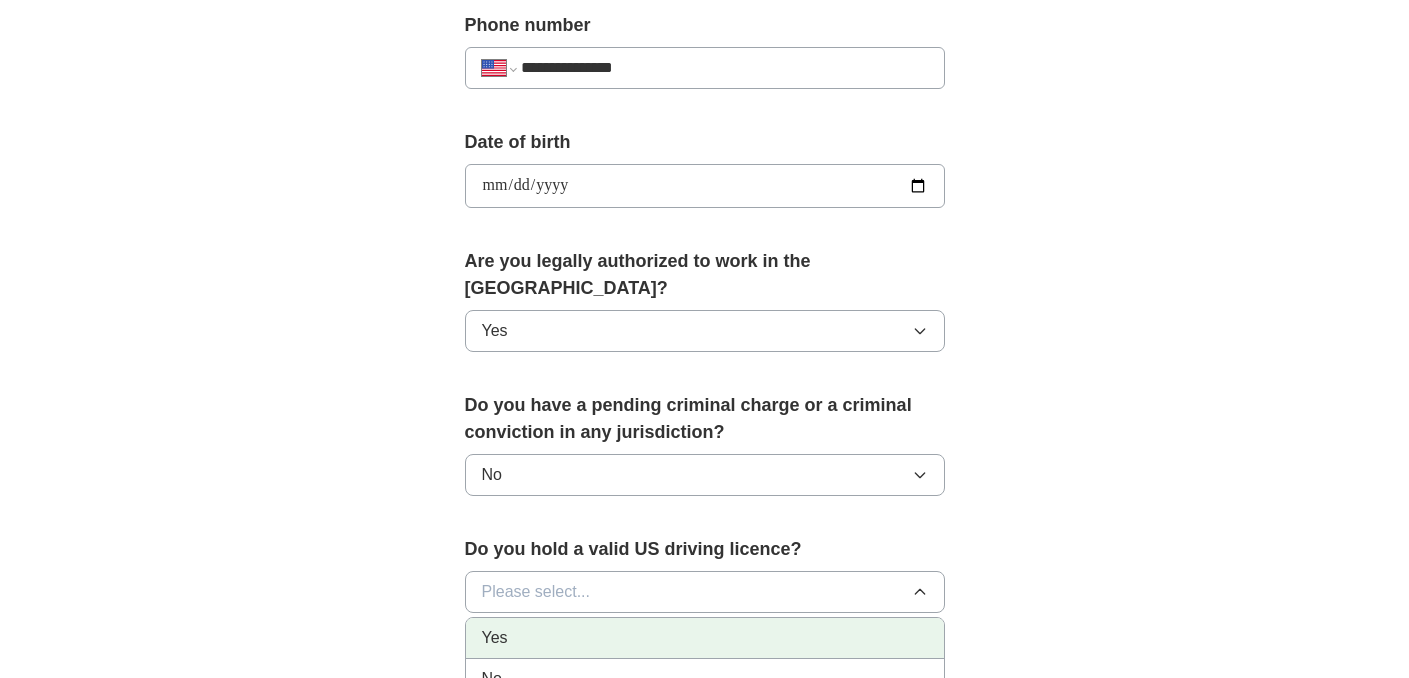 click on "Yes" at bounding box center [705, 638] 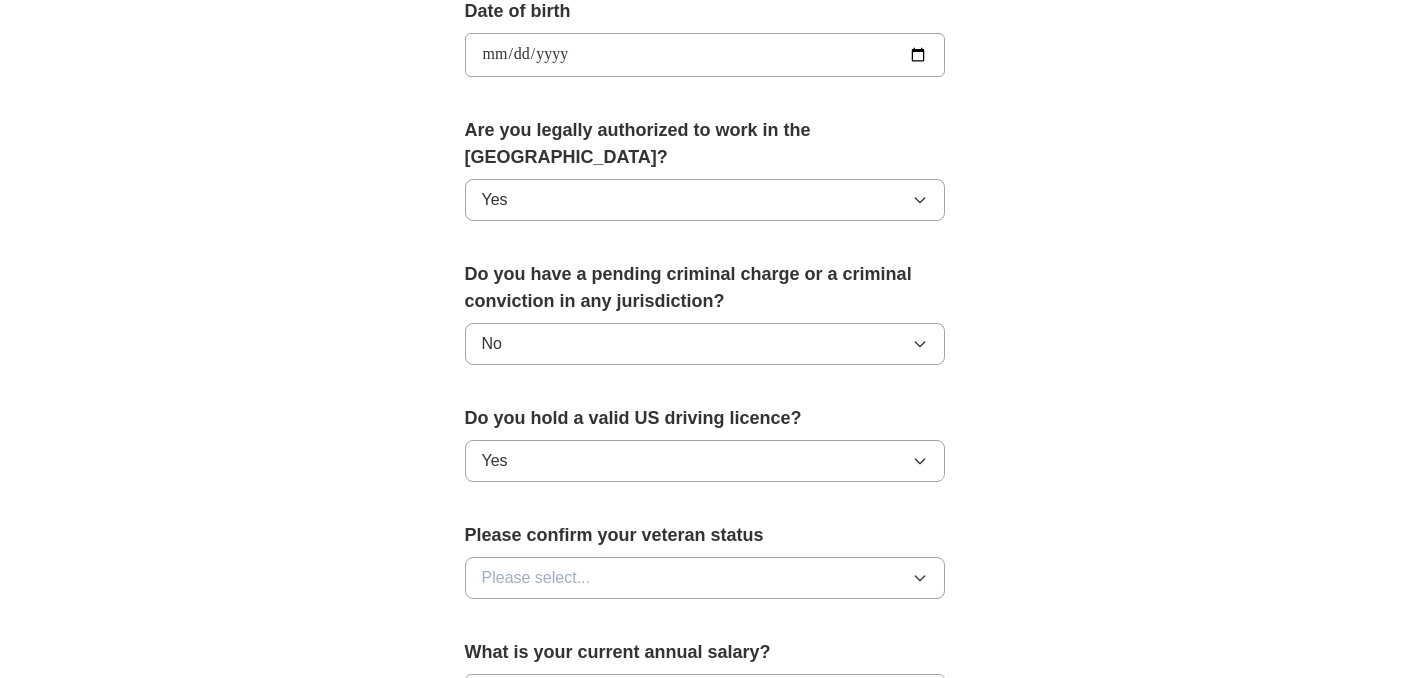 scroll, scrollTop: 946, scrollLeft: 0, axis: vertical 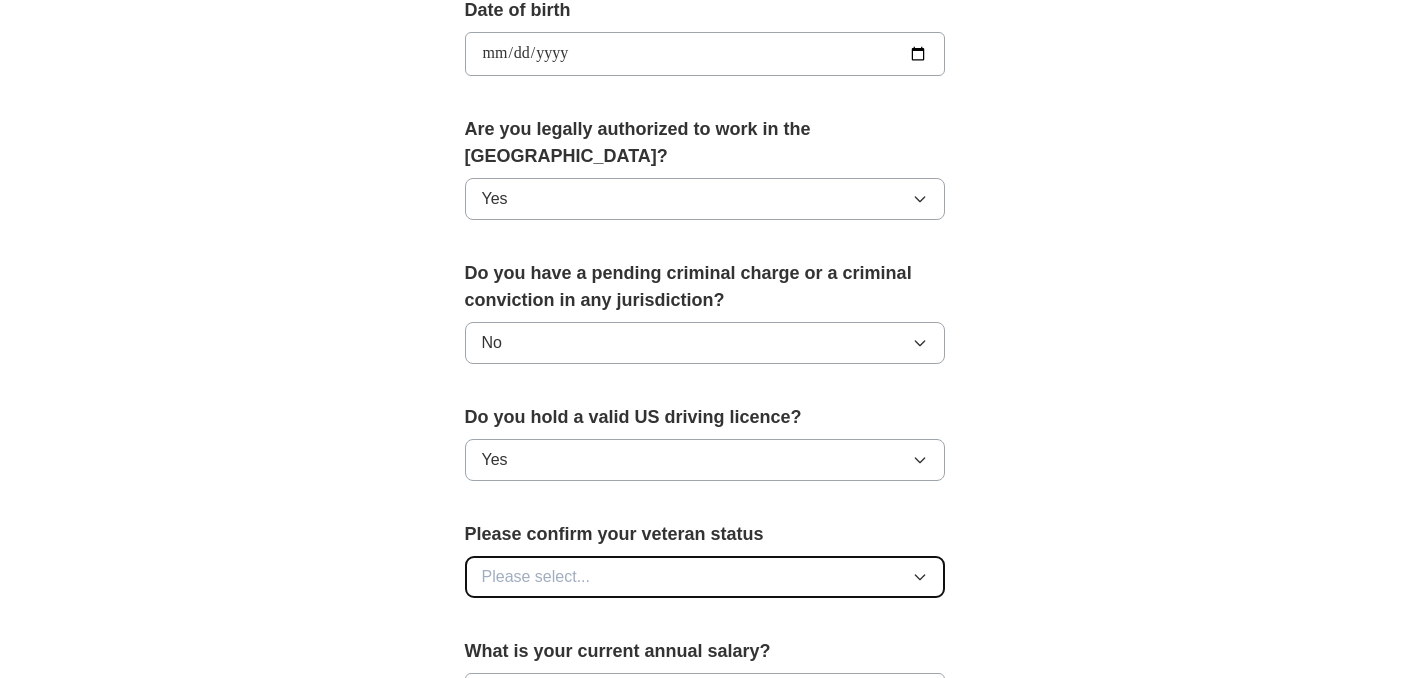 click on "Please select..." at bounding box center (705, 577) 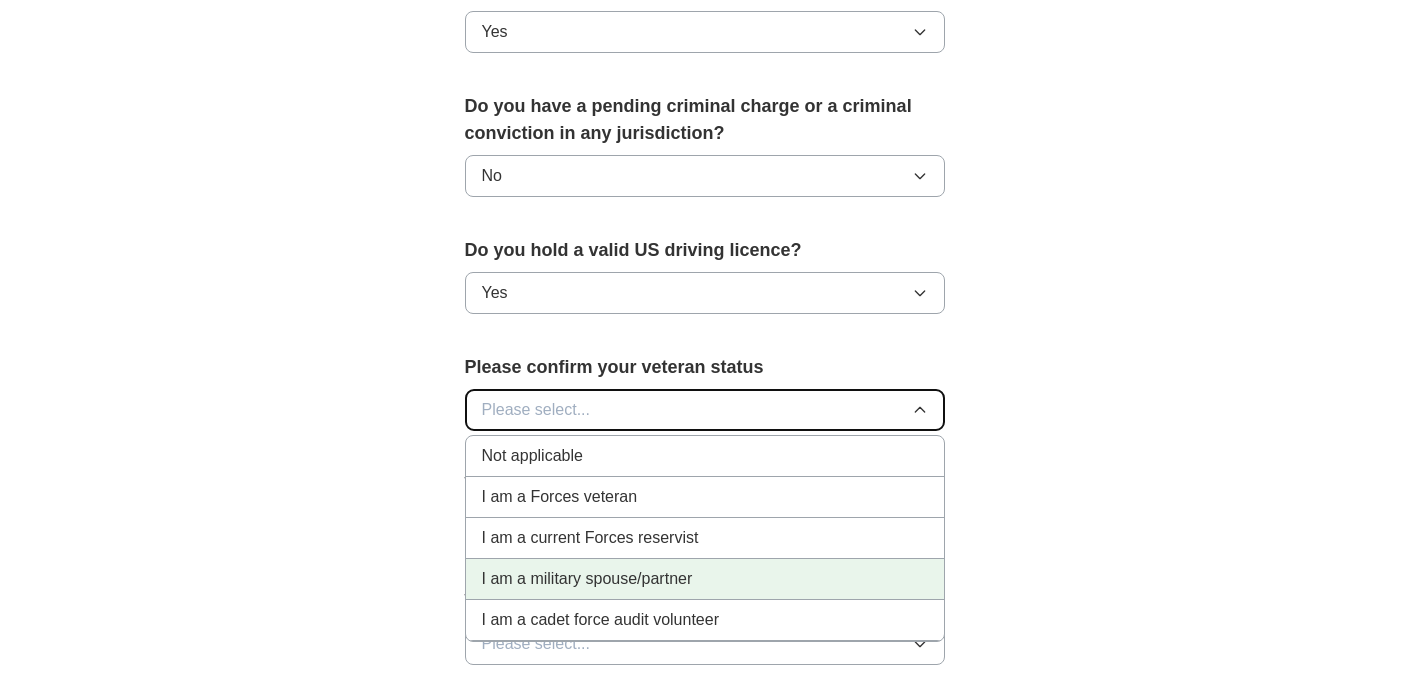 scroll, scrollTop: 1116, scrollLeft: 0, axis: vertical 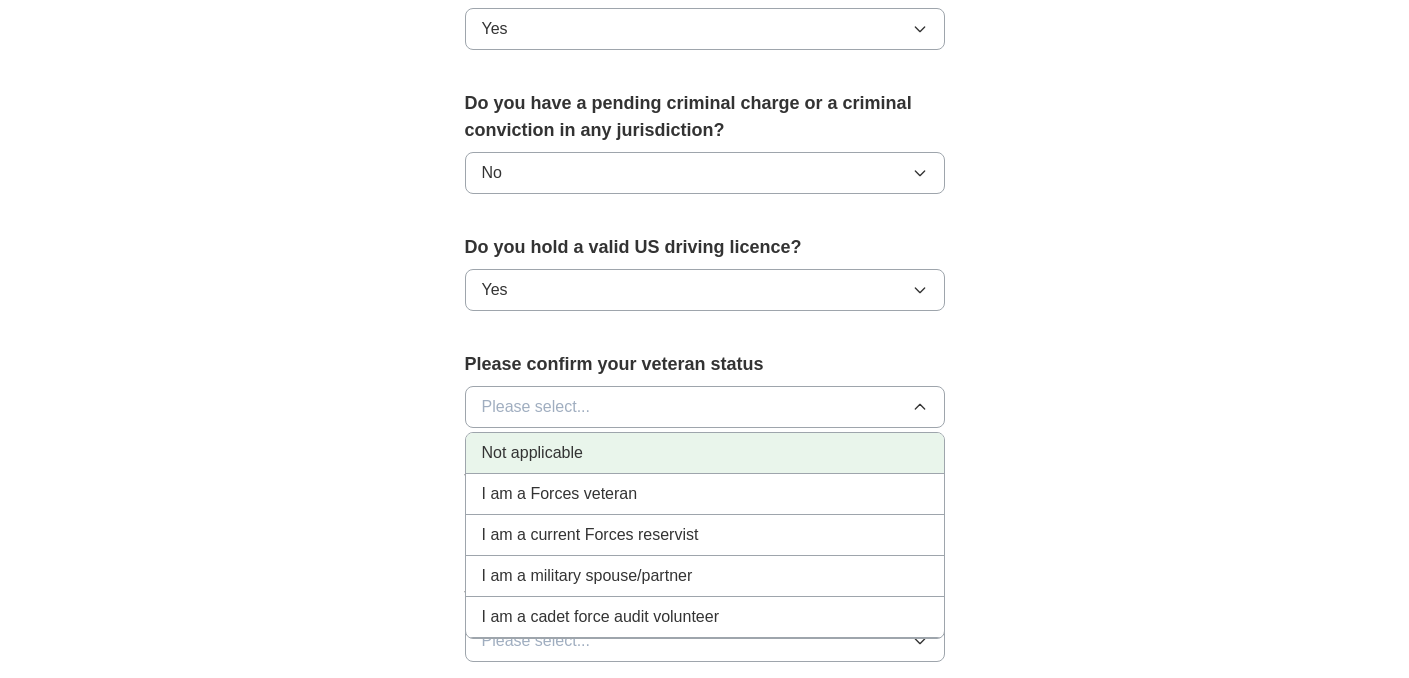 click on "Not applicable" at bounding box center (705, 453) 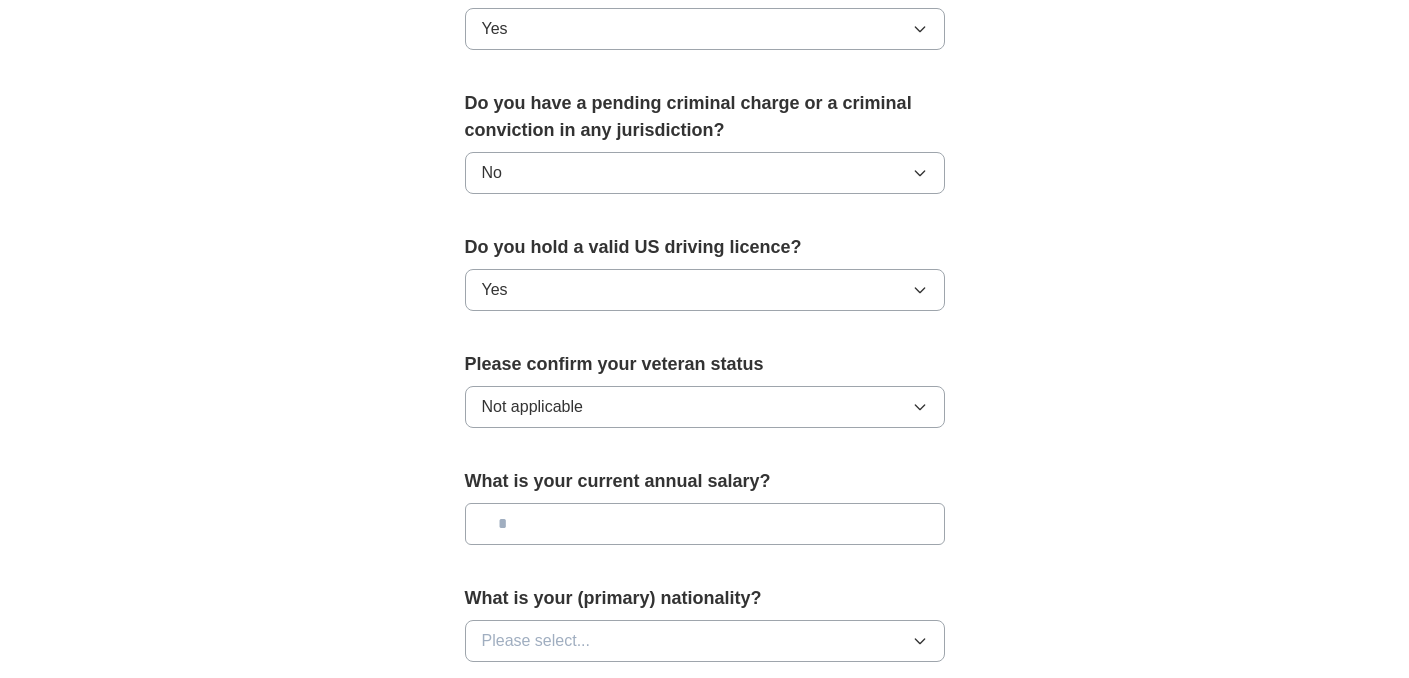 click at bounding box center [705, 524] 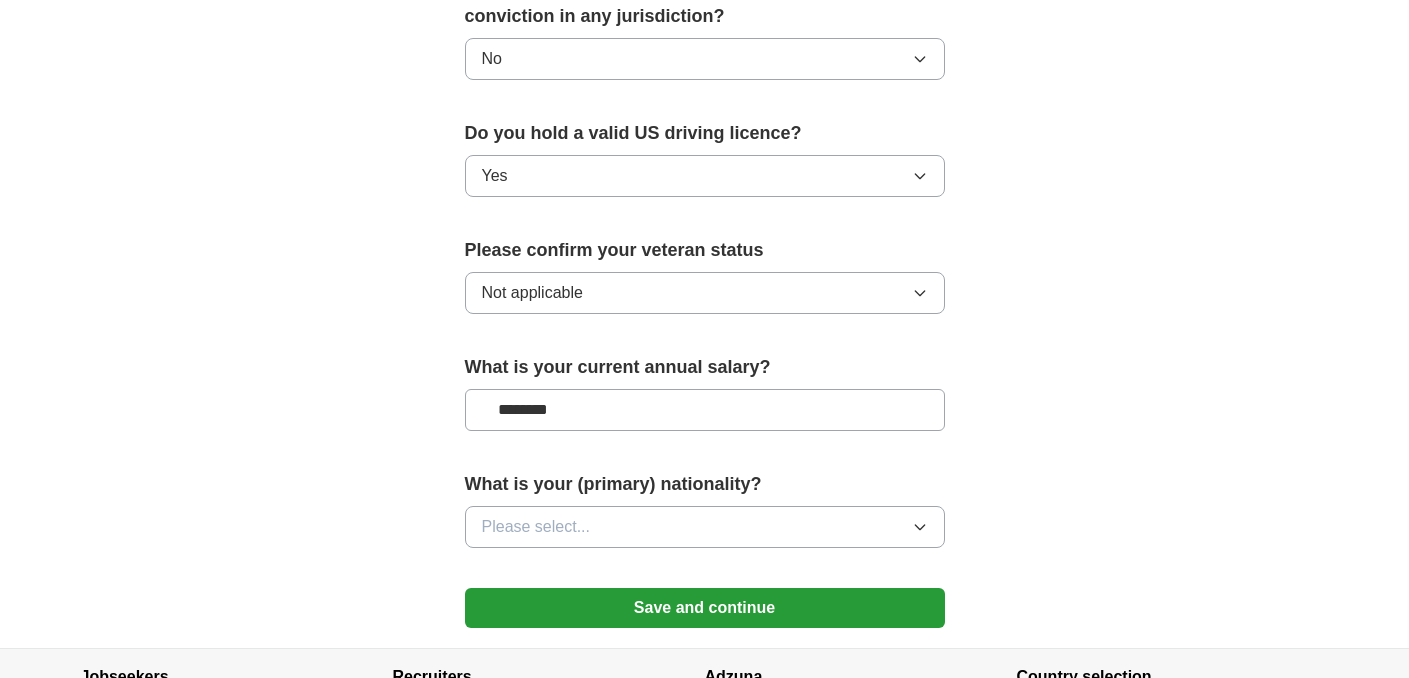 scroll, scrollTop: 1239, scrollLeft: 0, axis: vertical 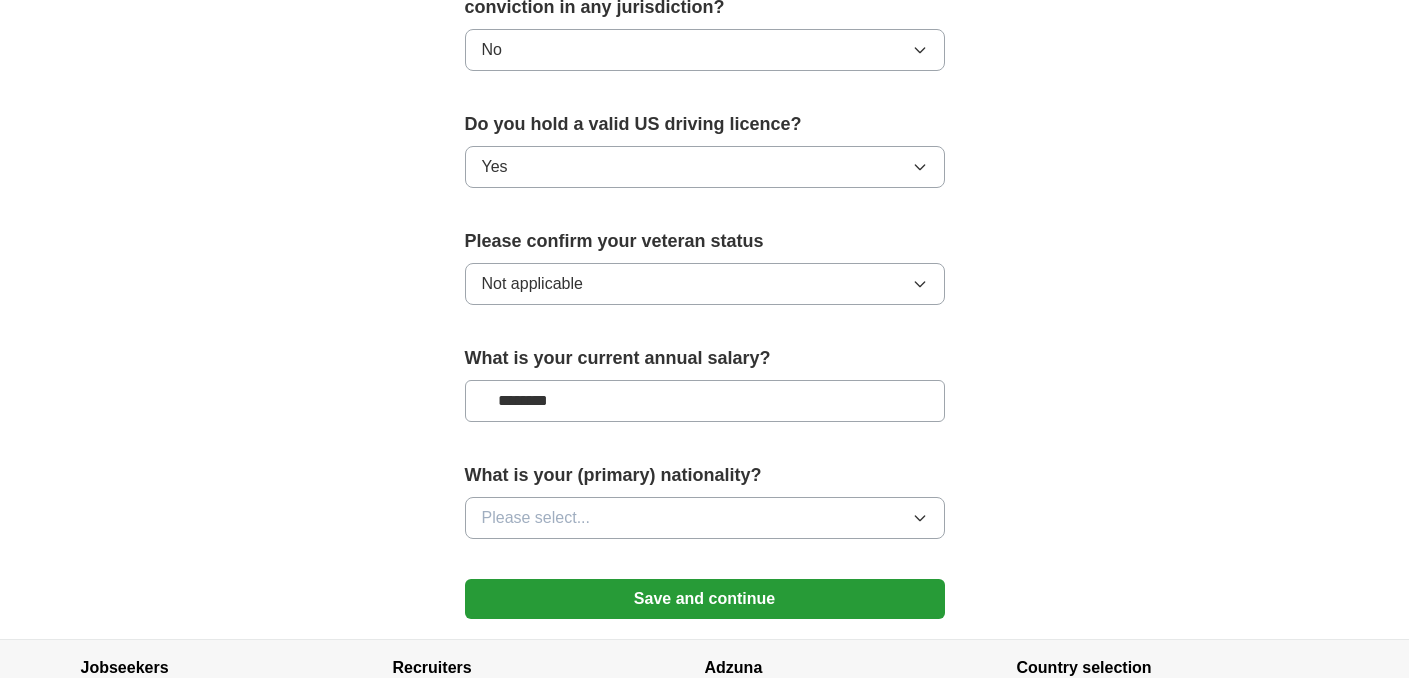 type on "********" 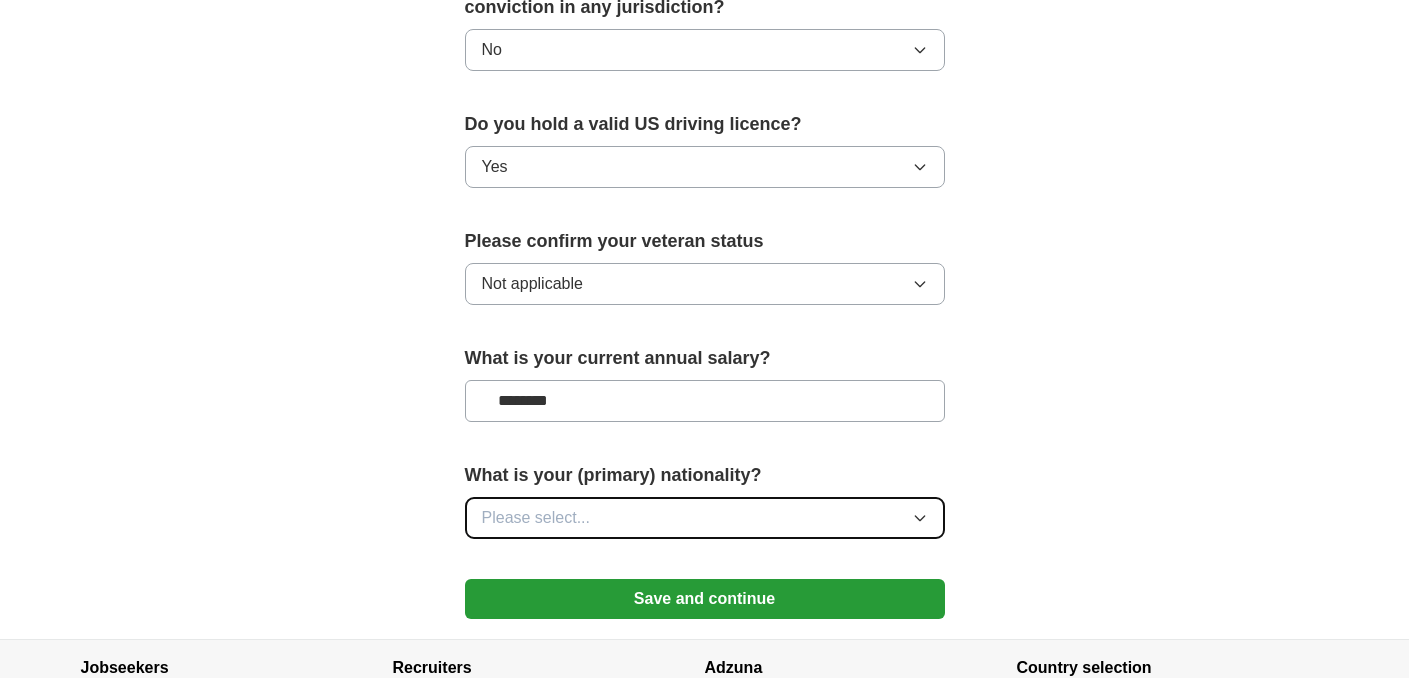 click on "Please select..." at bounding box center (705, 518) 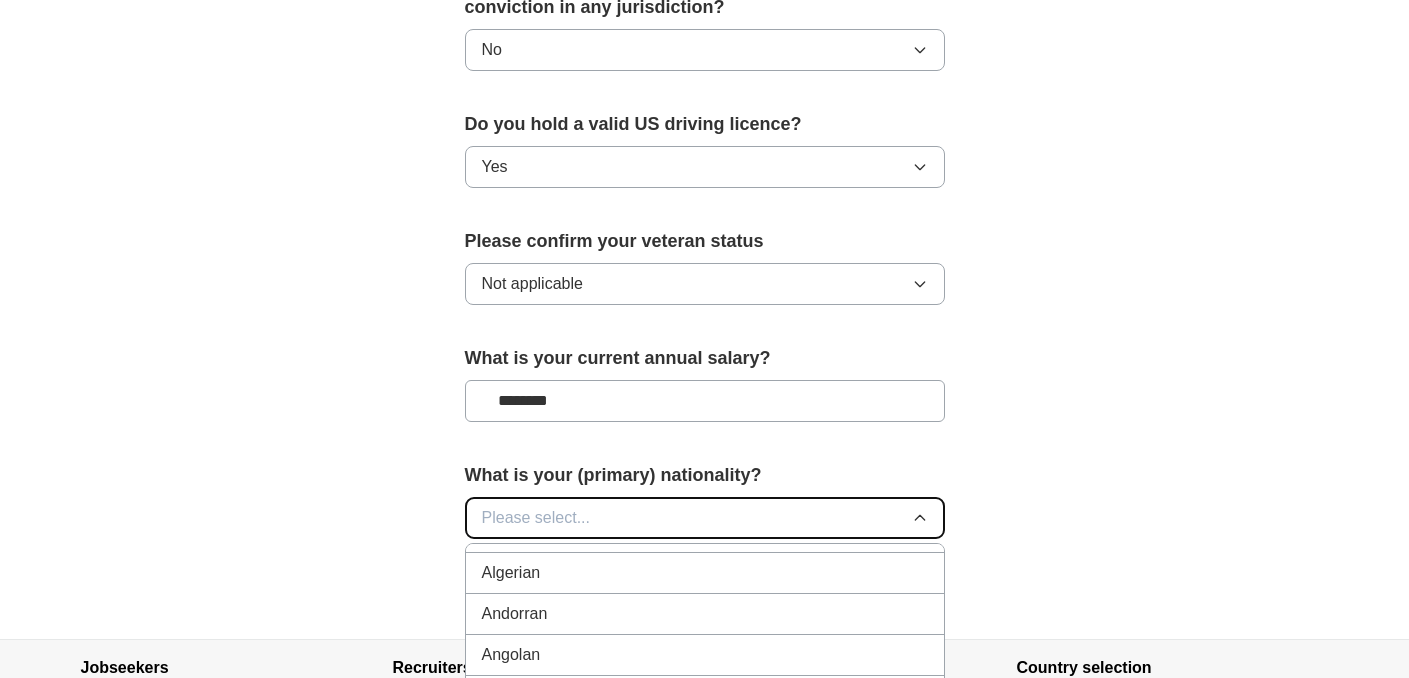 scroll, scrollTop: 167, scrollLeft: 0, axis: vertical 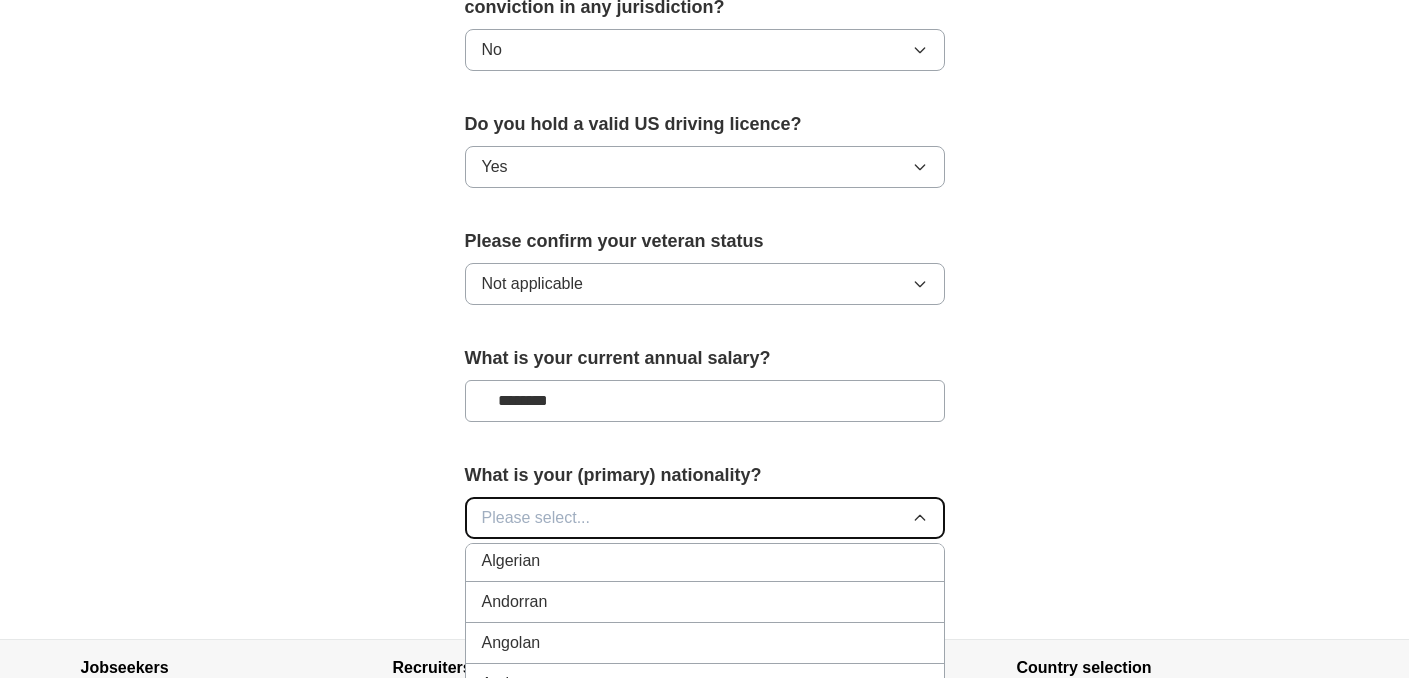 type 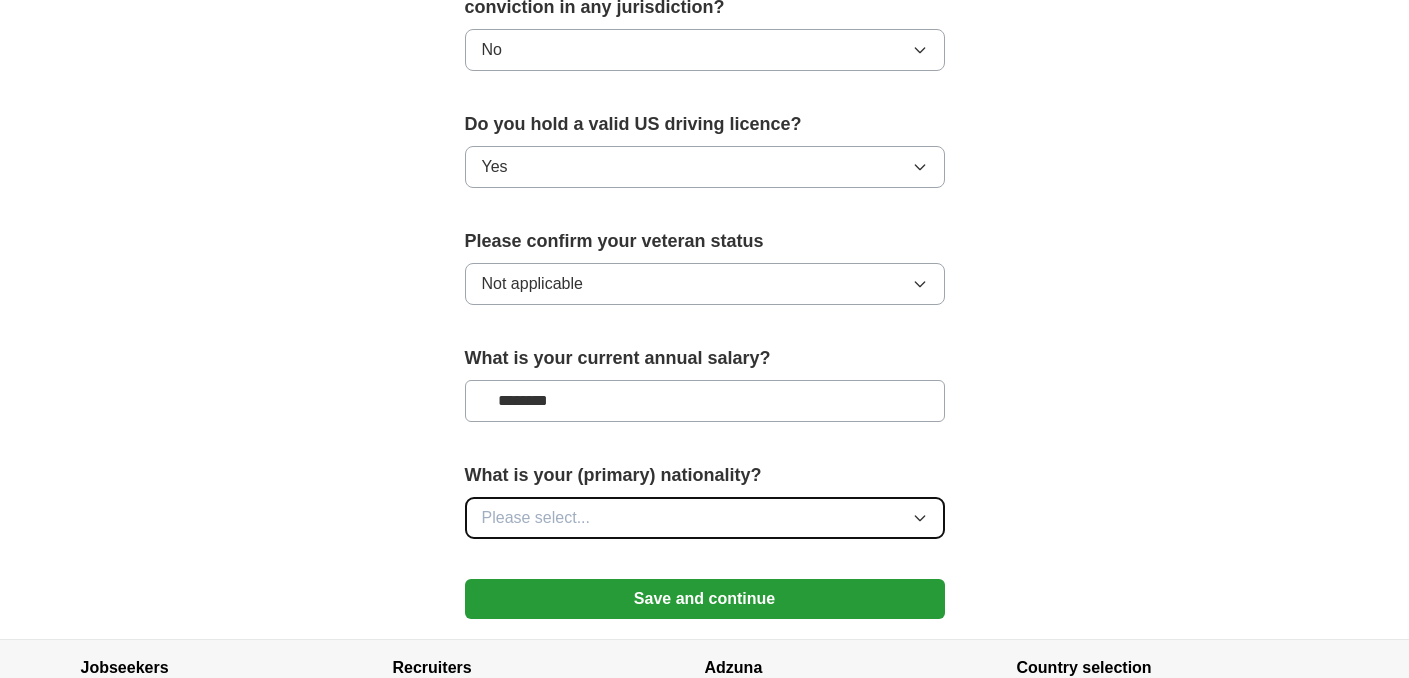 click on "Please select..." at bounding box center (705, 518) 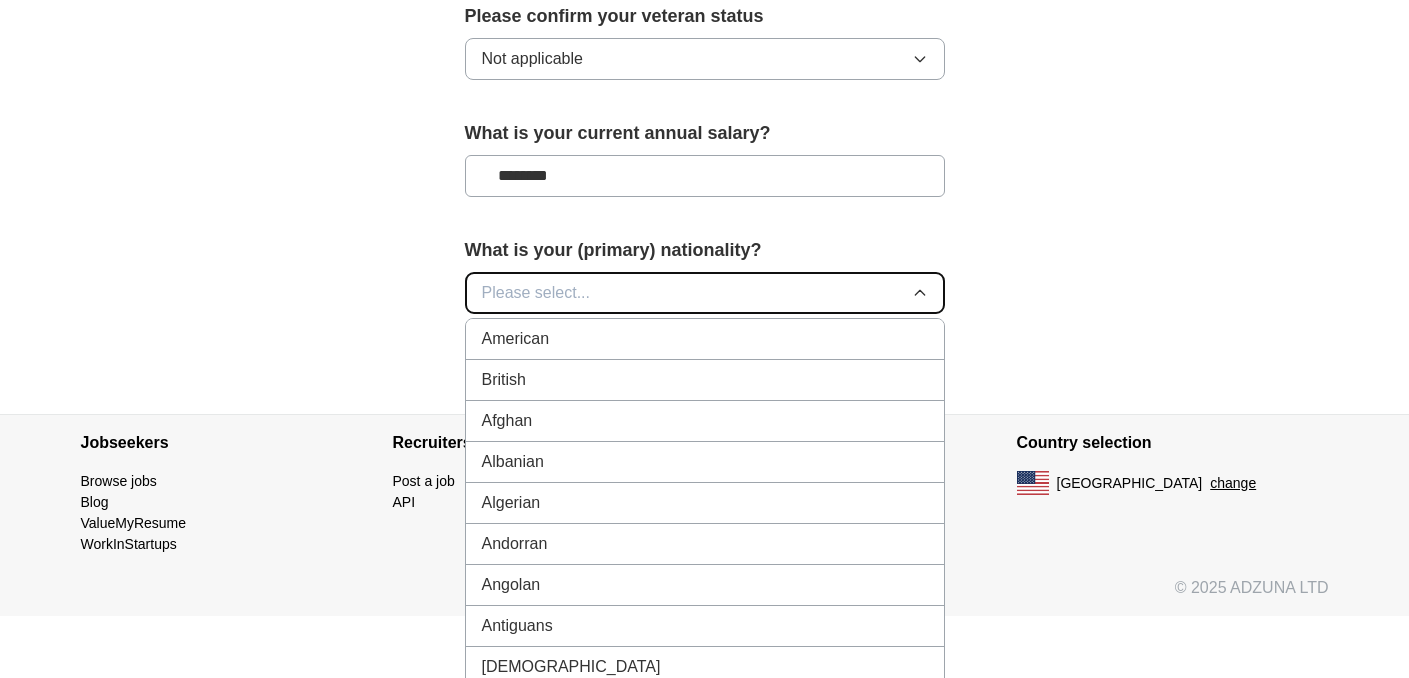 scroll, scrollTop: 1477, scrollLeft: 0, axis: vertical 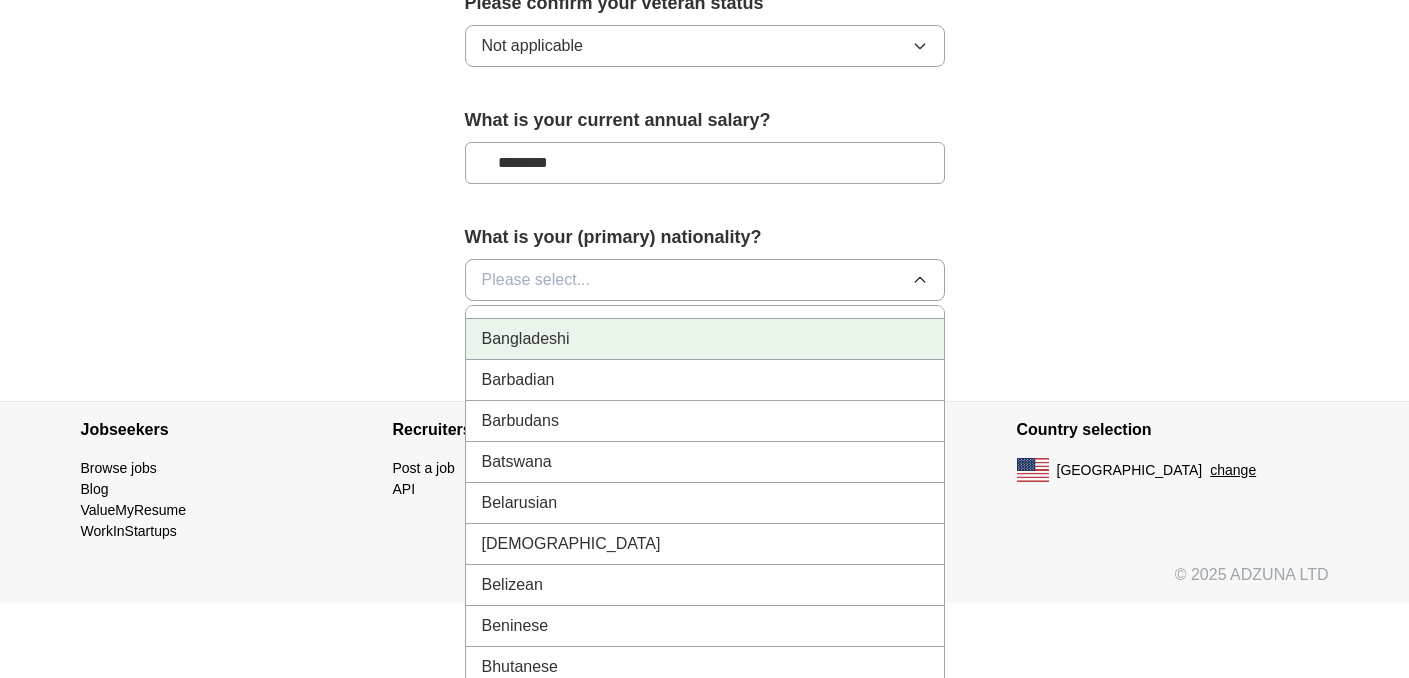 click on "Bangladeshi" at bounding box center [526, 339] 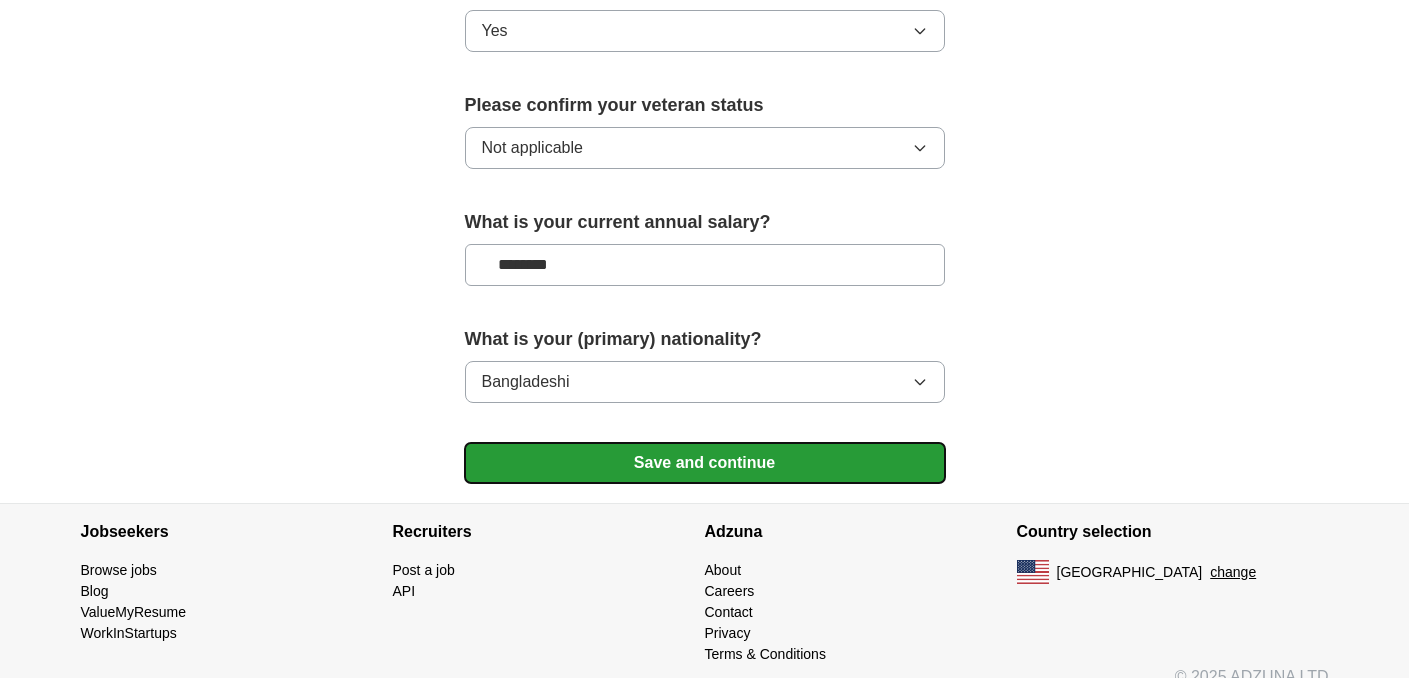 click on "Save and continue" at bounding box center (705, 463) 